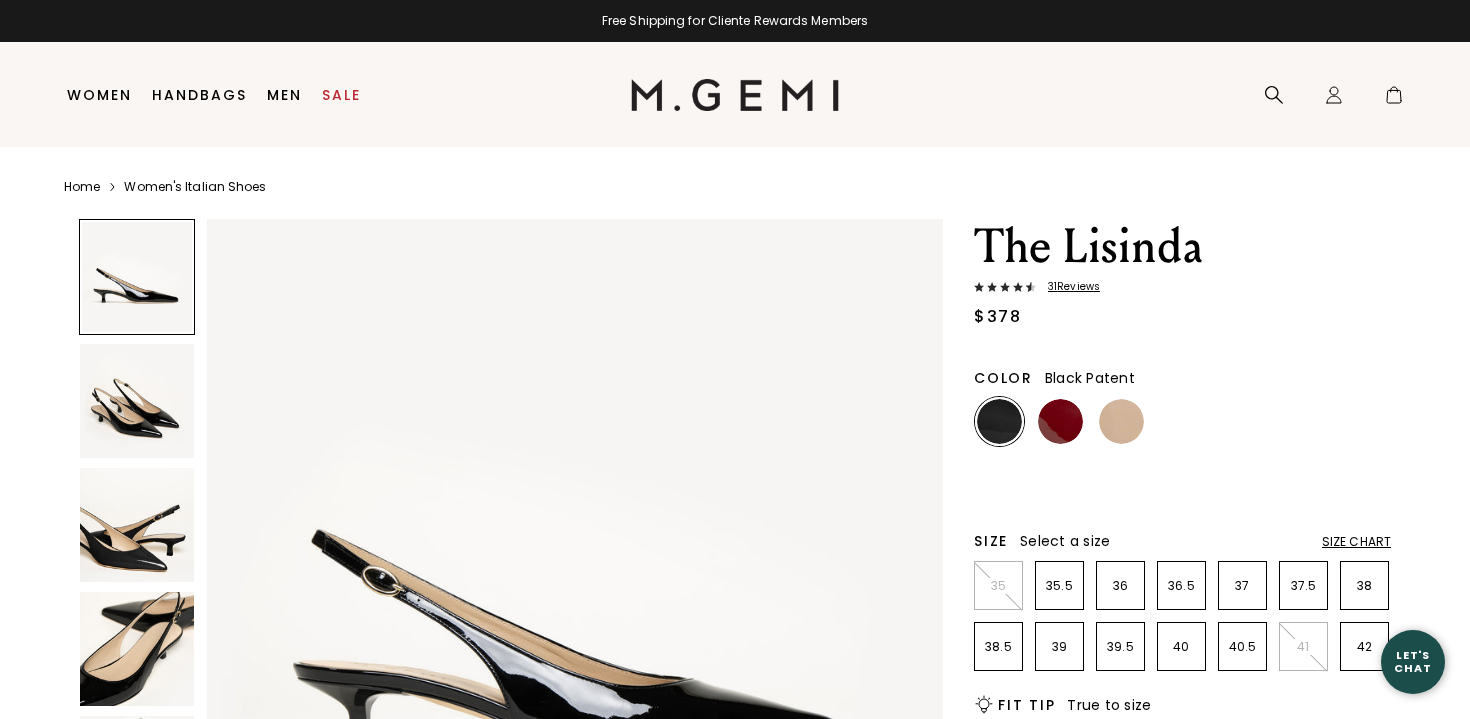 scroll, scrollTop: 0, scrollLeft: 0, axis: both 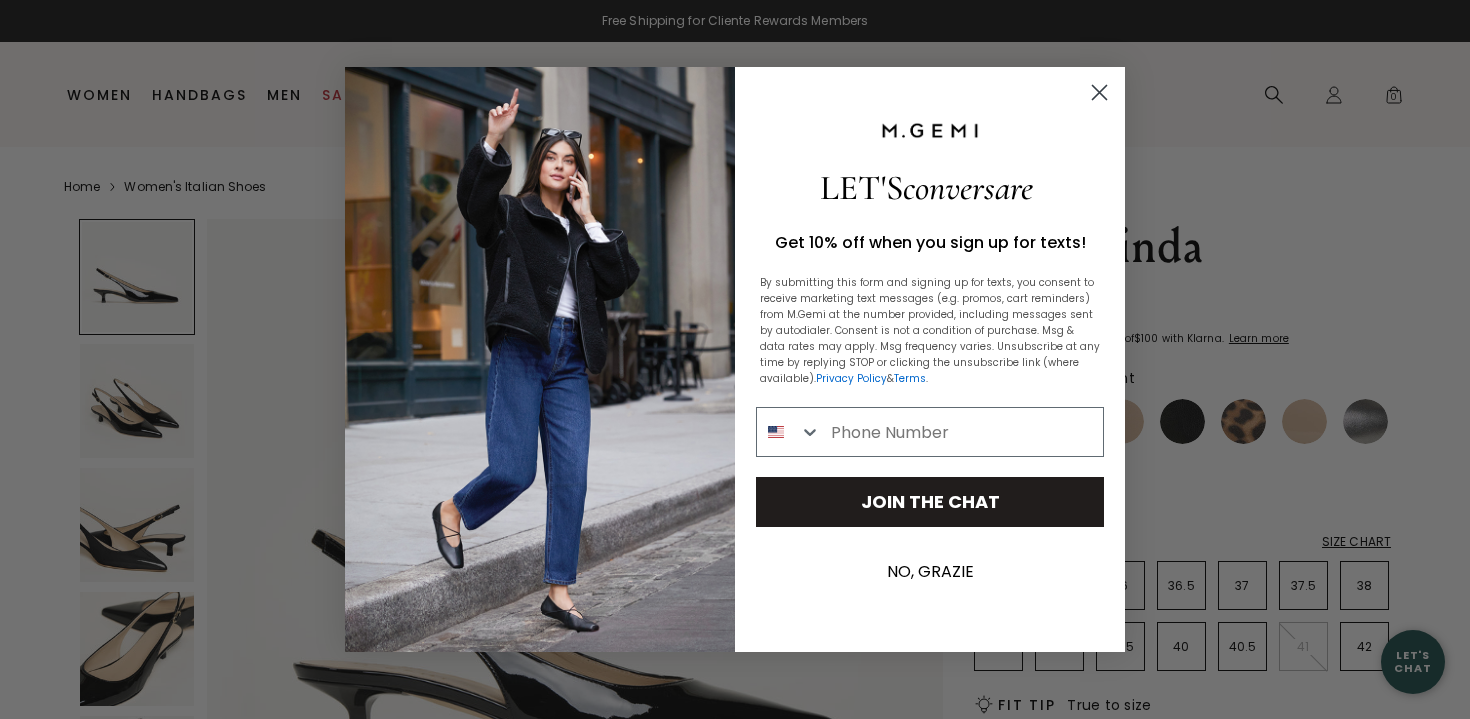 click on "NO, GRAZIE" at bounding box center [930, 572] 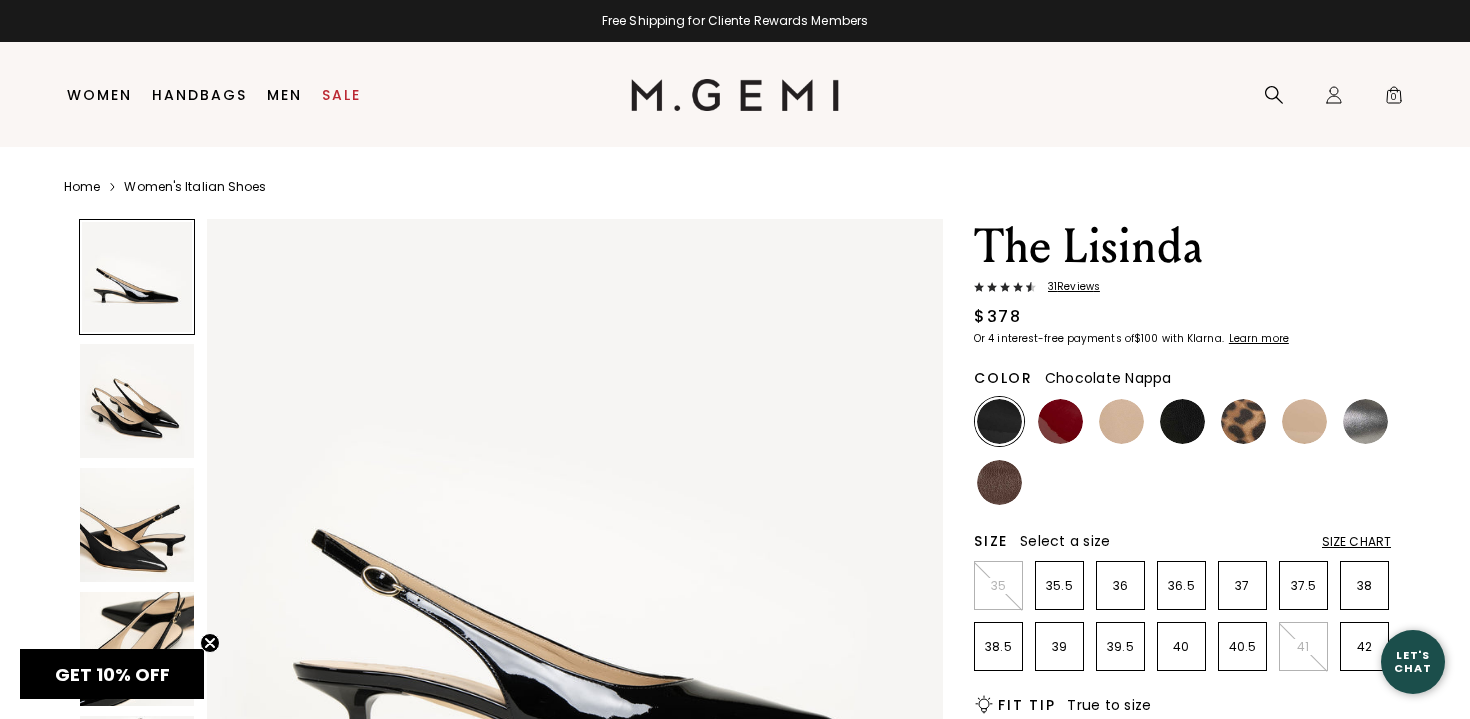 click at bounding box center [999, 482] 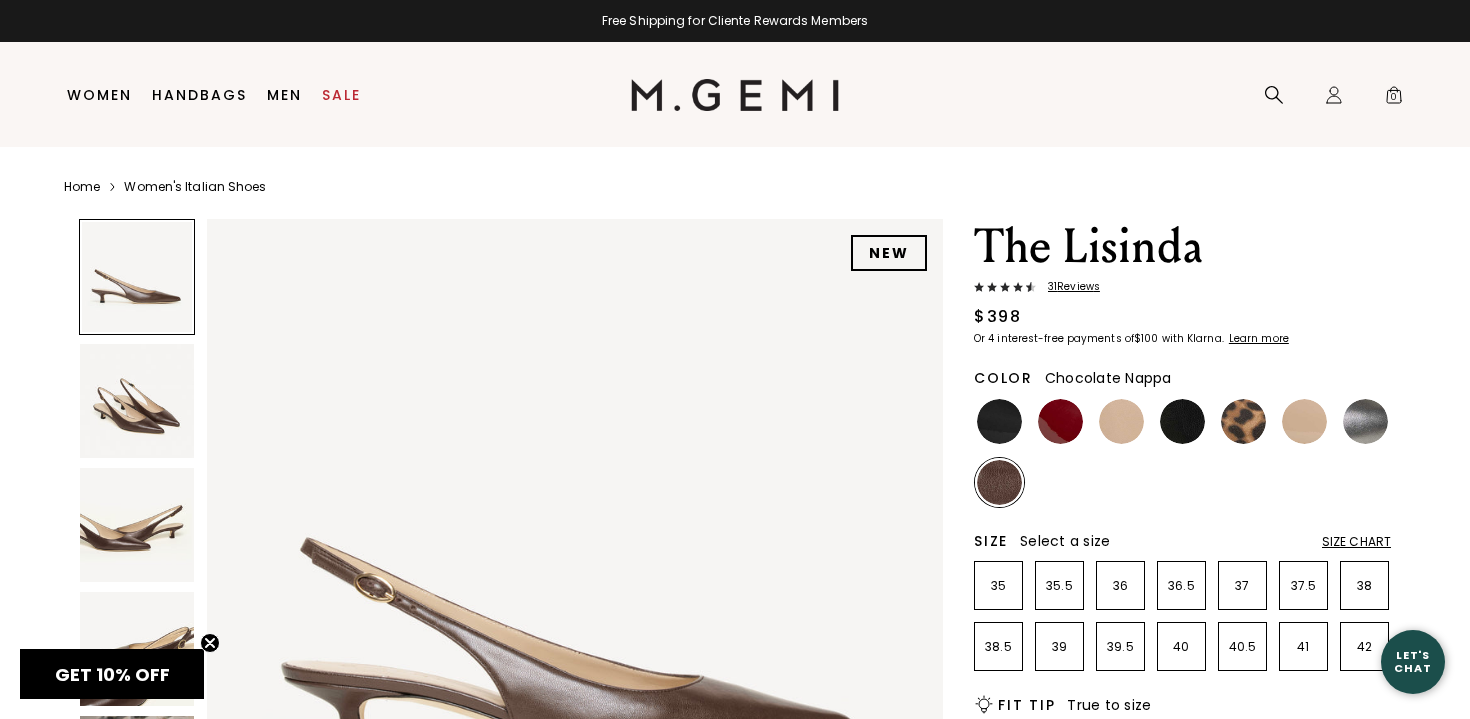 scroll, scrollTop: 0, scrollLeft: 0, axis: both 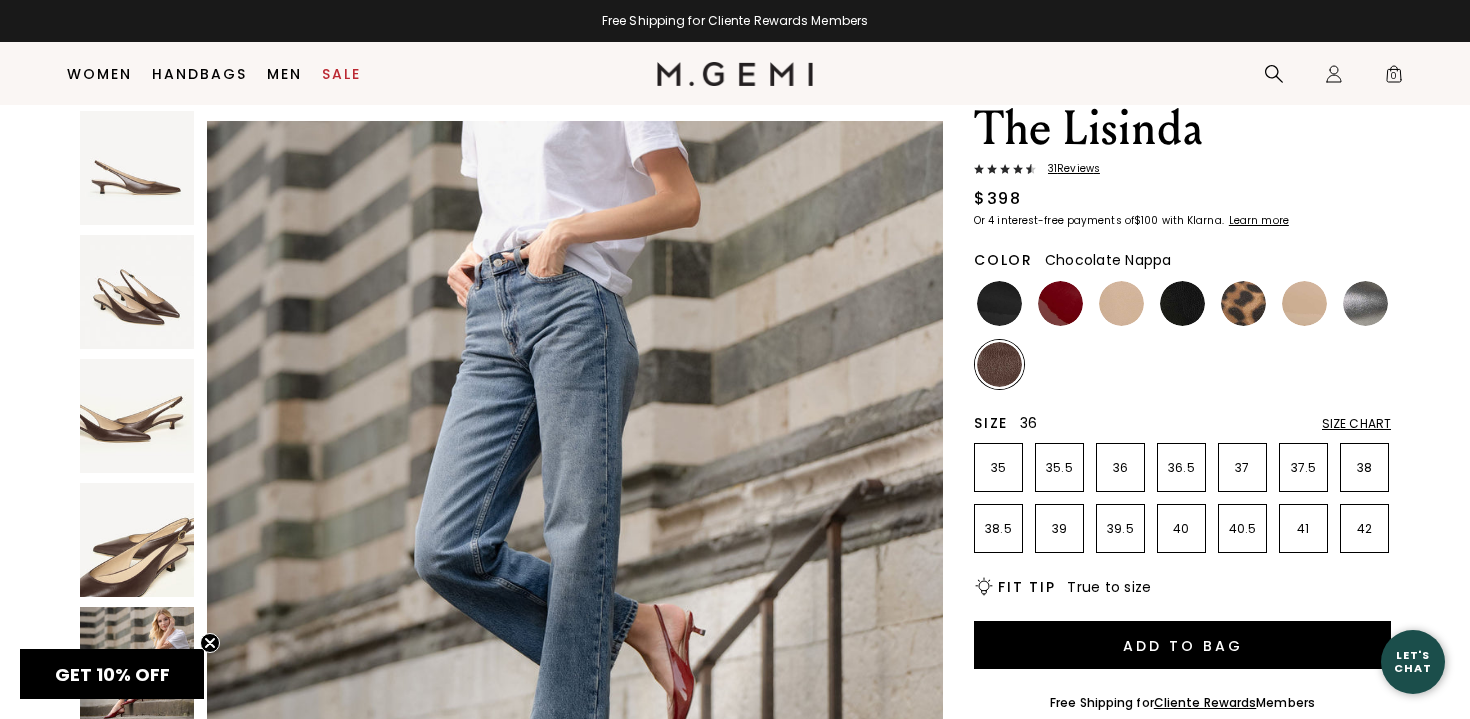 click on "36" at bounding box center [1120, 468] 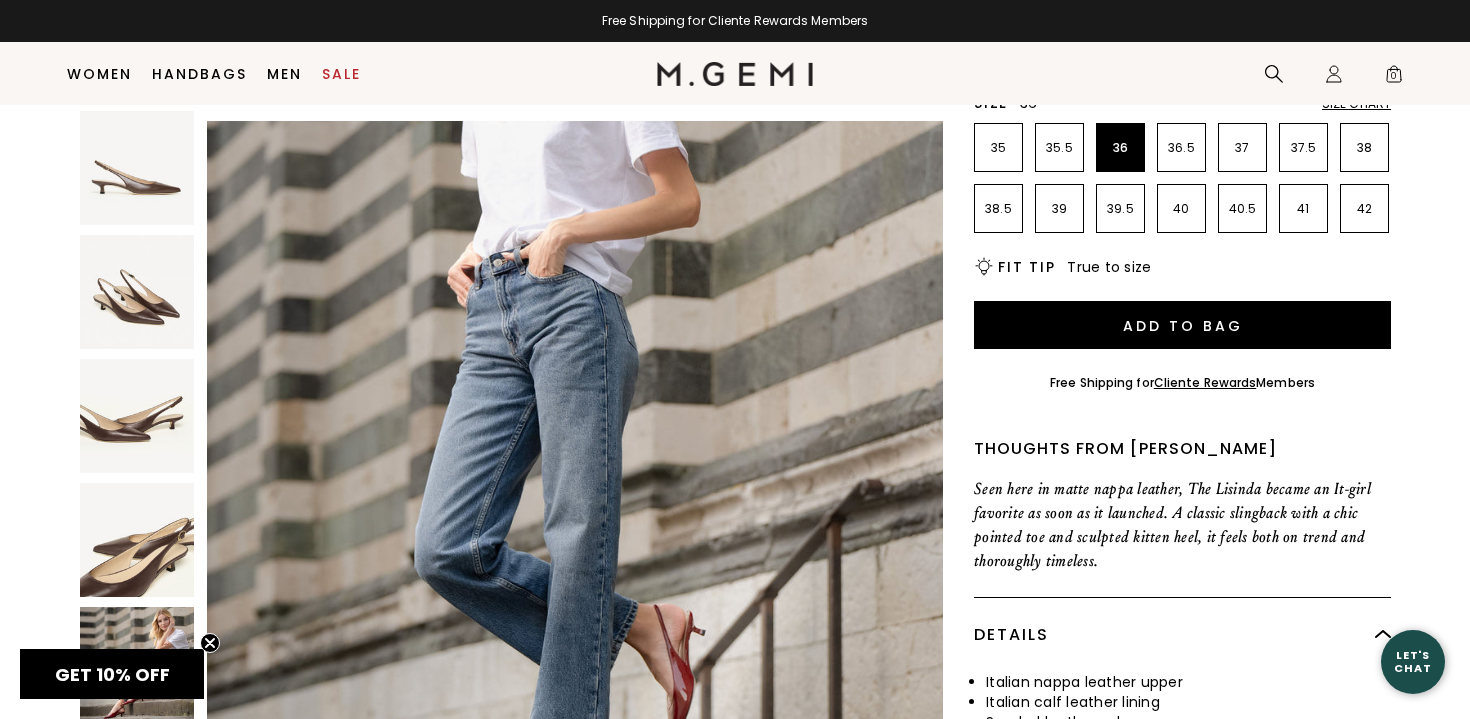 scroll, scrollTop: 349, scrollLeft: 0, axis: vertical 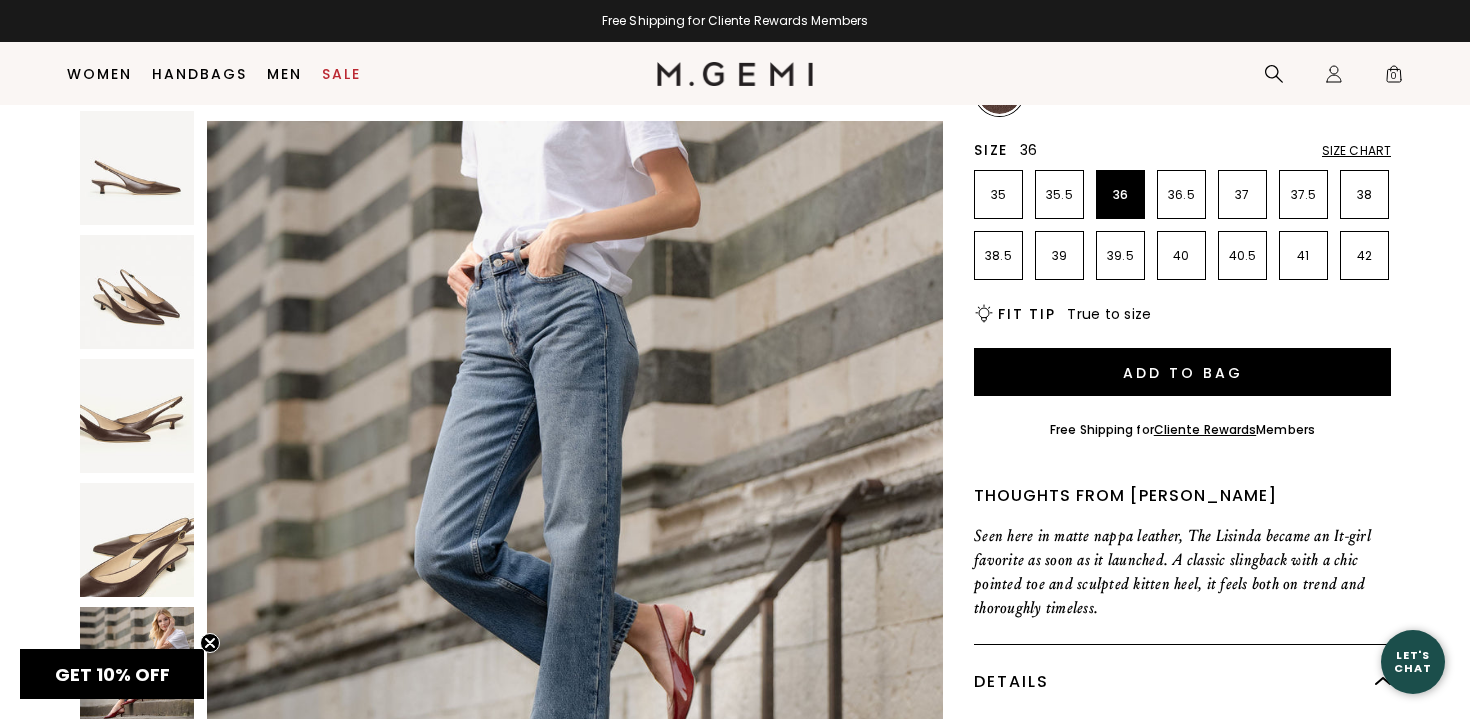 click at bounding box center (137, 540) 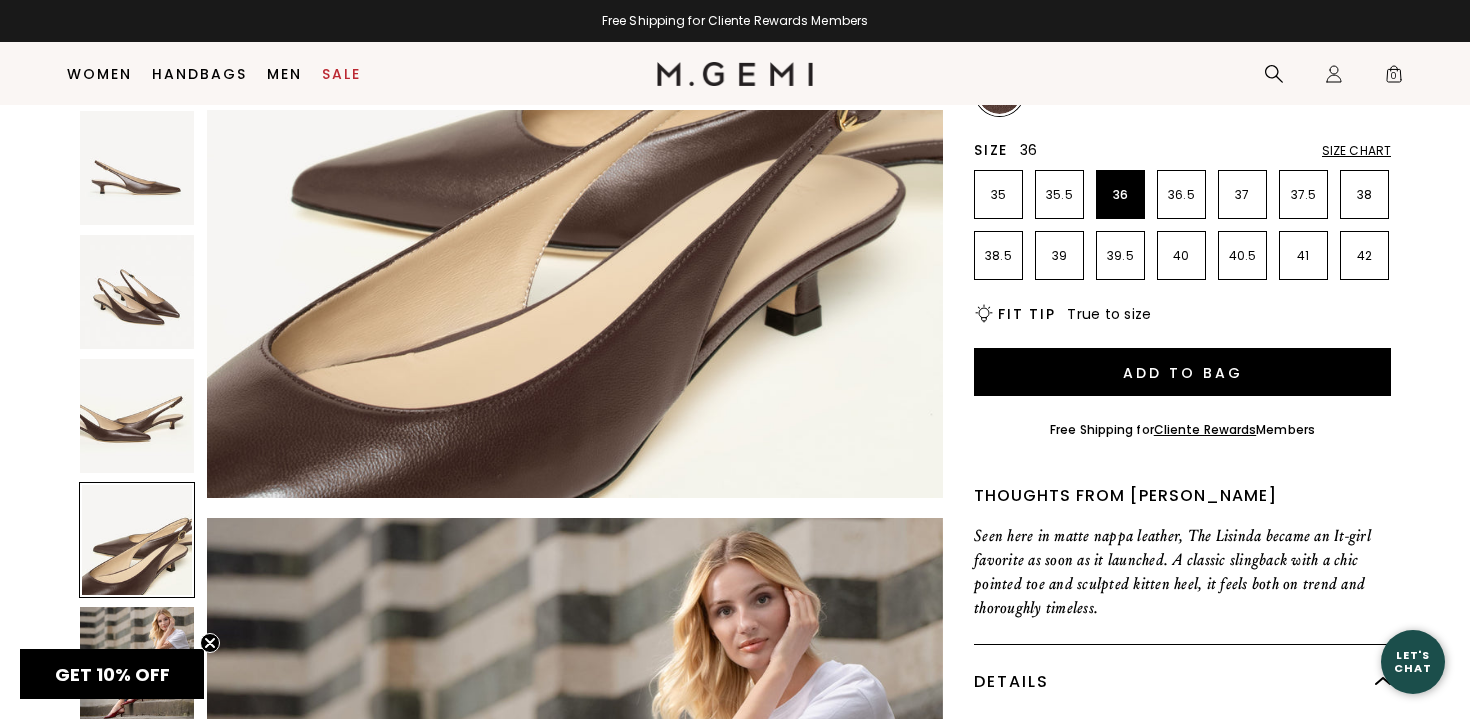 scroll, scrollTop: 2268, scrollLeft: 0, axis: vertical 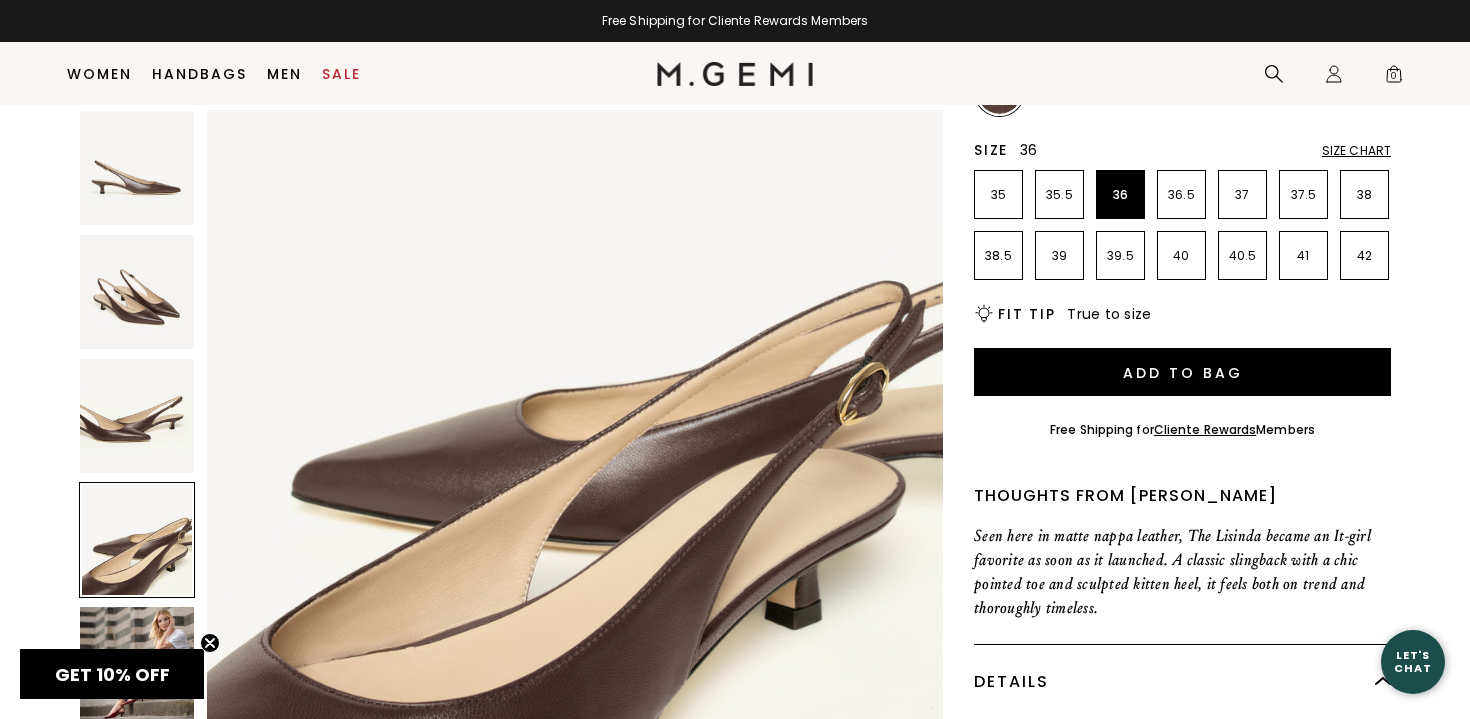 click at bounding box center [137, 416] 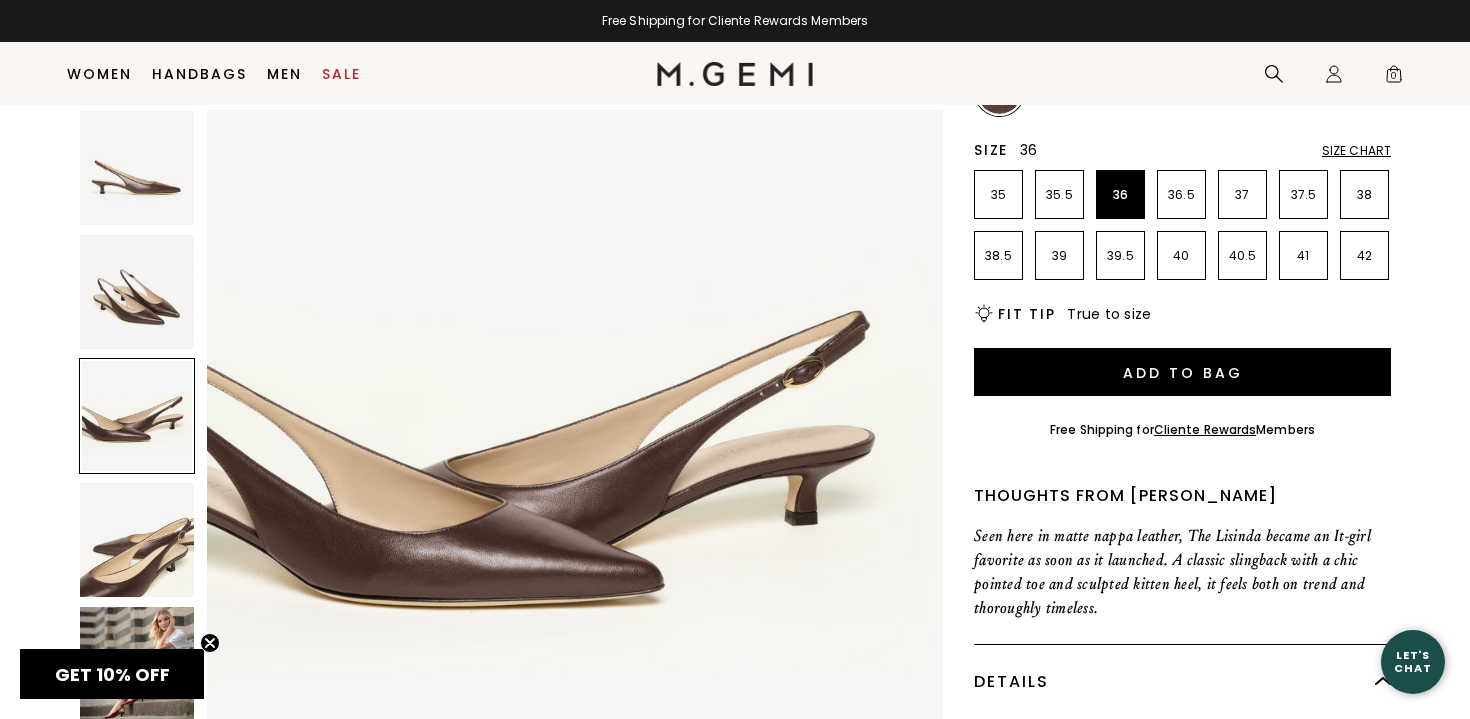 scroll, scrollTop: 1512, scrollLeft: 0, axis: vertical 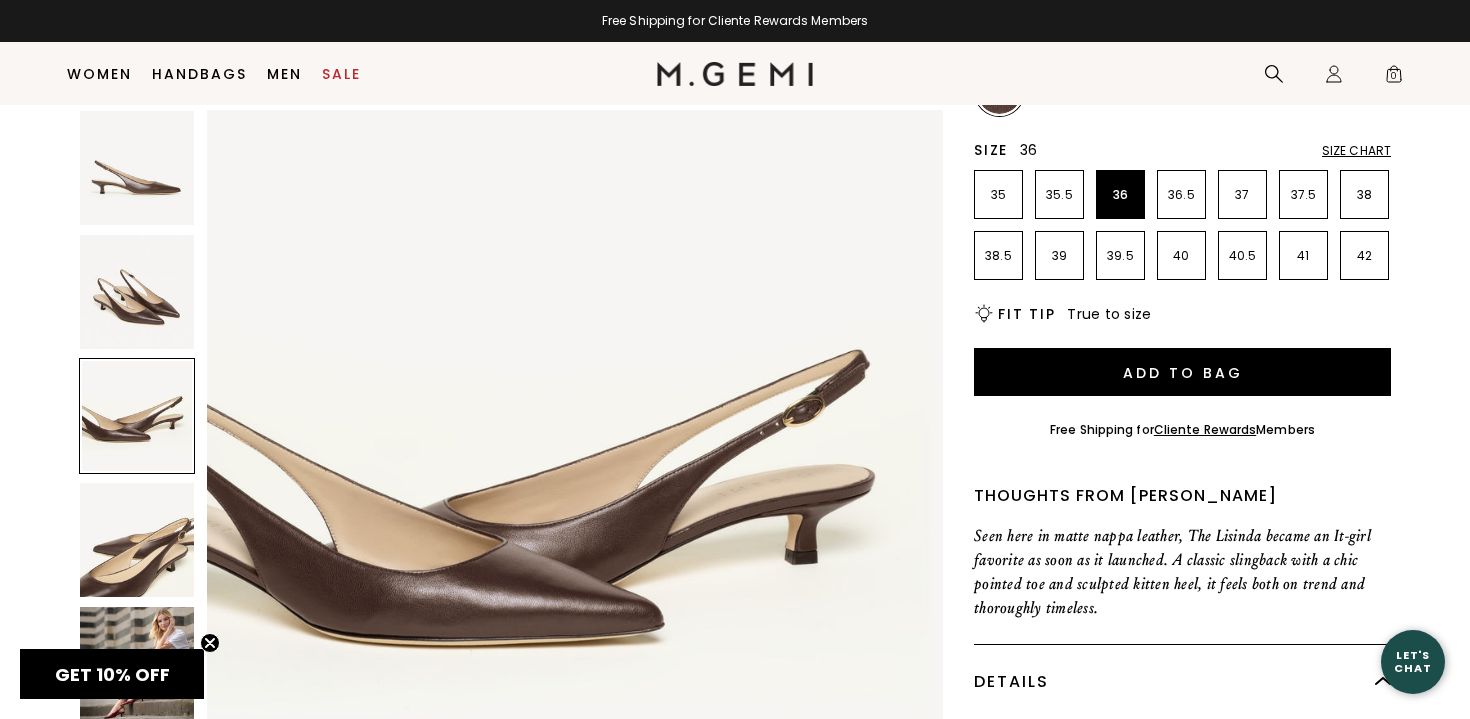 click at bounding box center (137, 292) 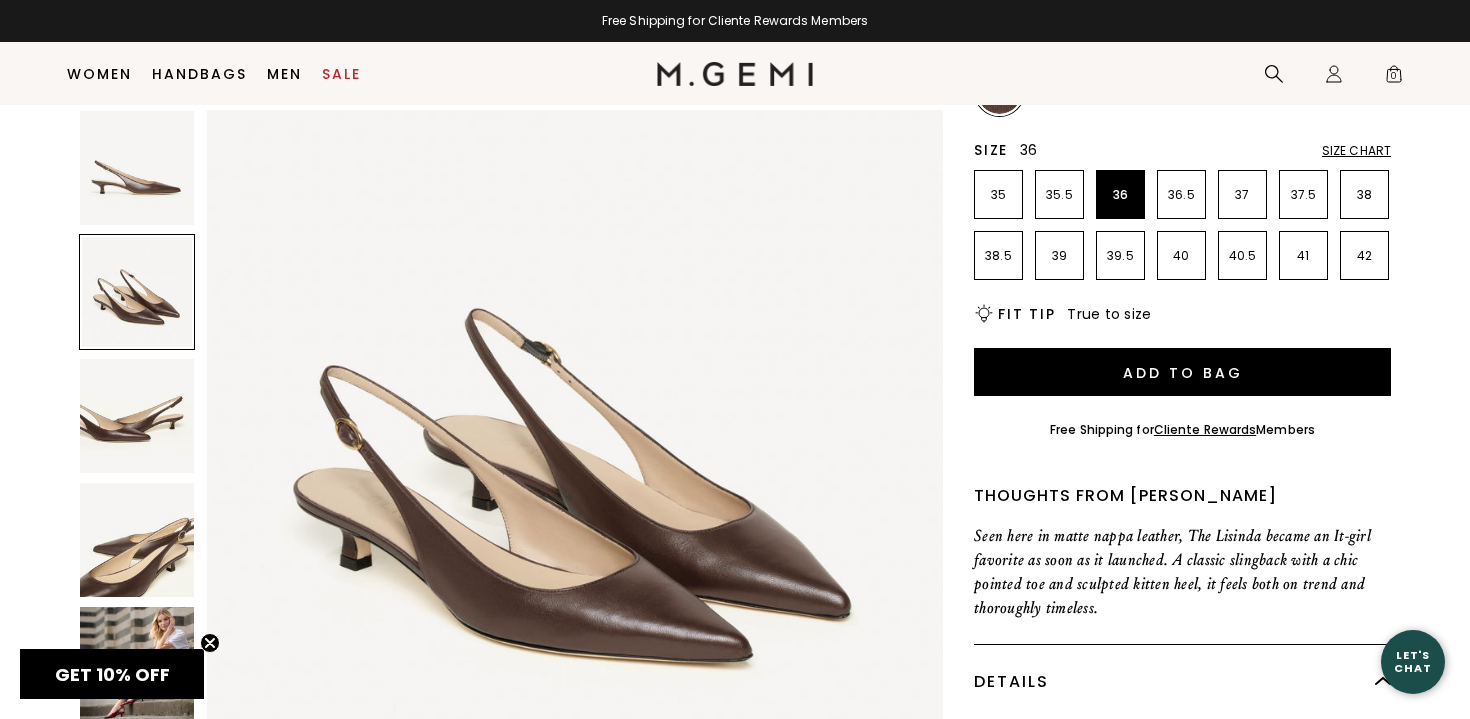 scroll, scrollTop: 756, scrollLeft: 0, axis: vertical 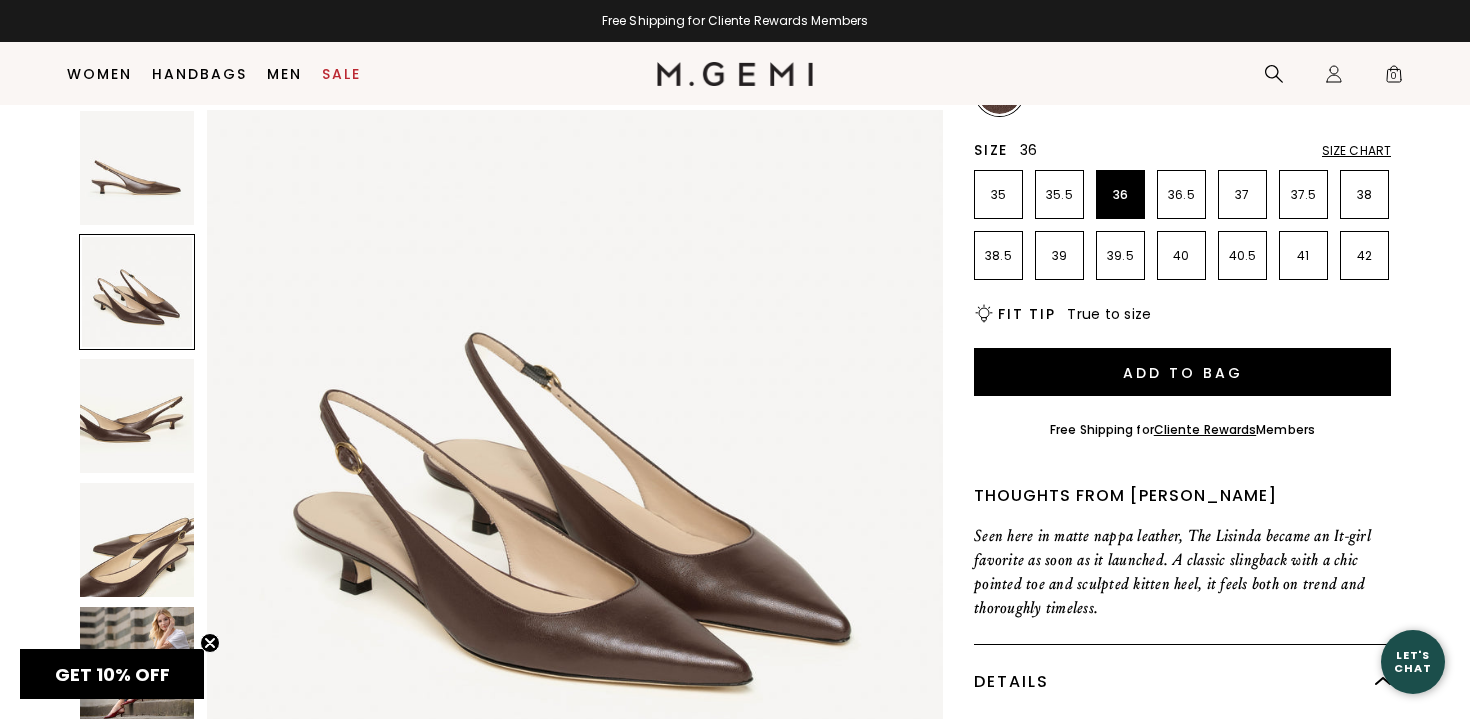 click at bounding box center (137, 416) 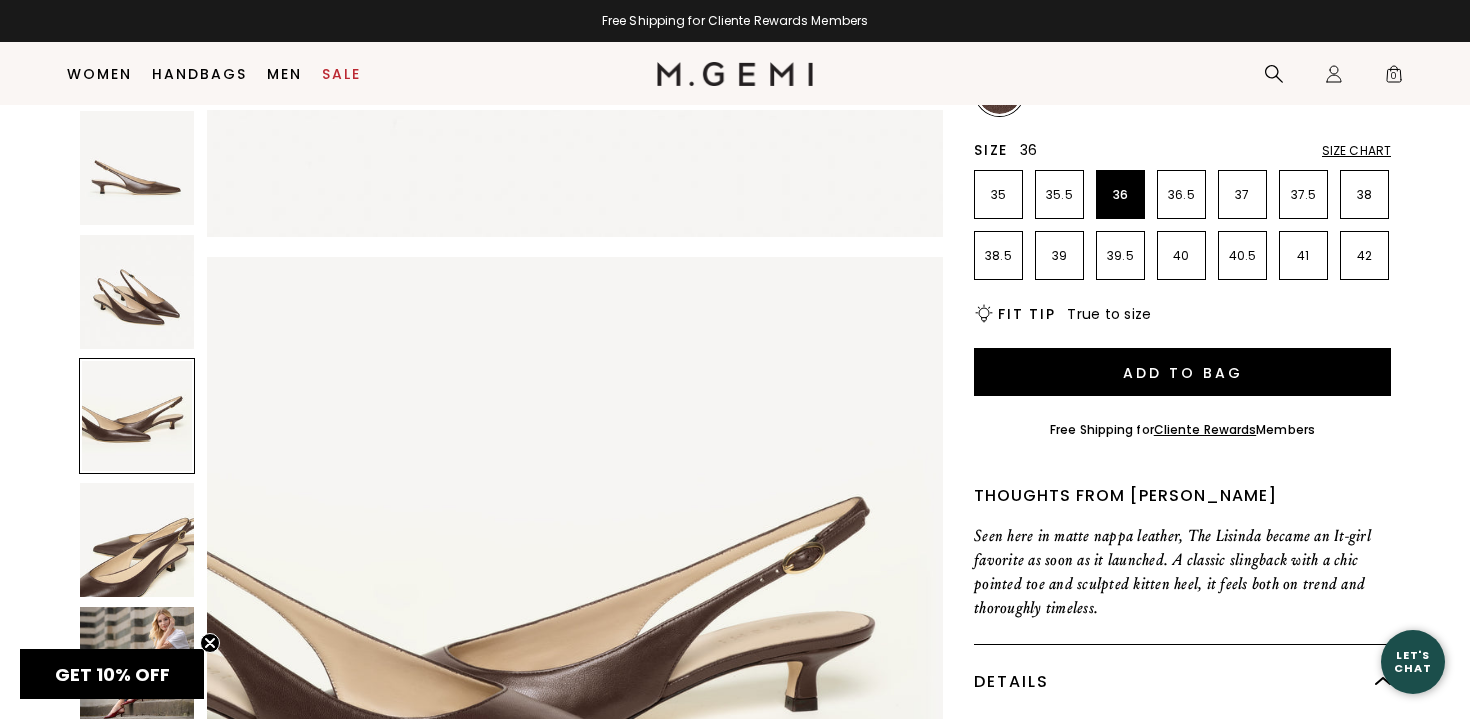 scroll, scrollTop: 1512, scrollLeft: 0, axis: vertical 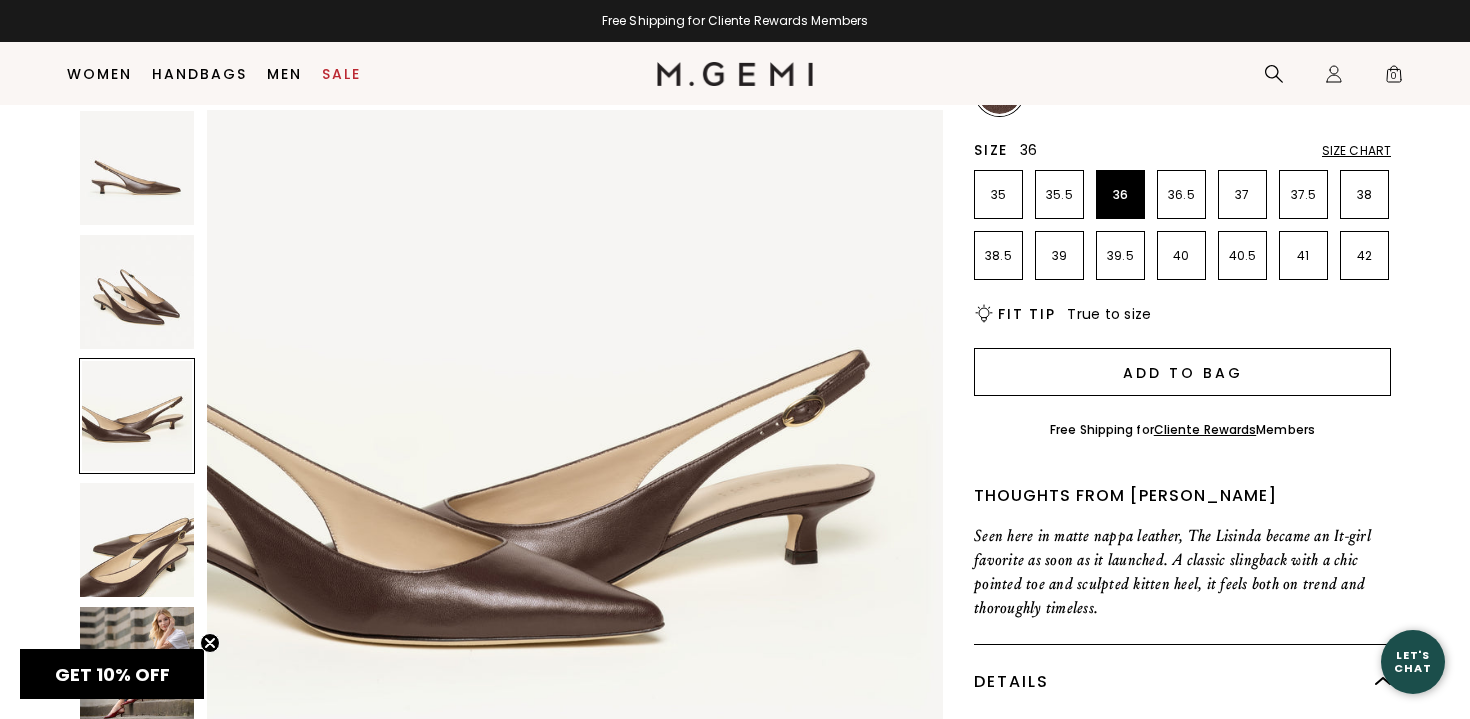 click on "Add to Bag" at bounding box center (1182, 372) 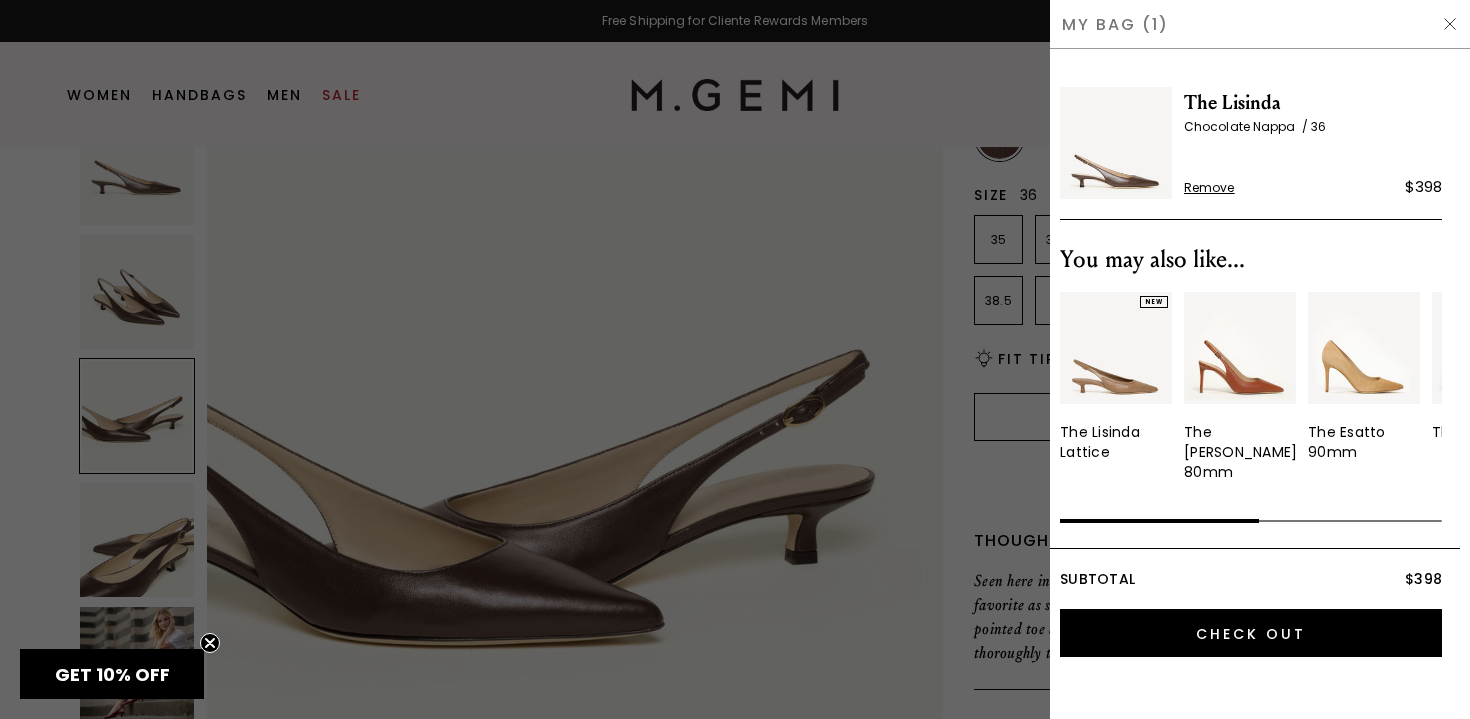 scroll, scrollTop: 0, scrollLeft: 0, axis: both 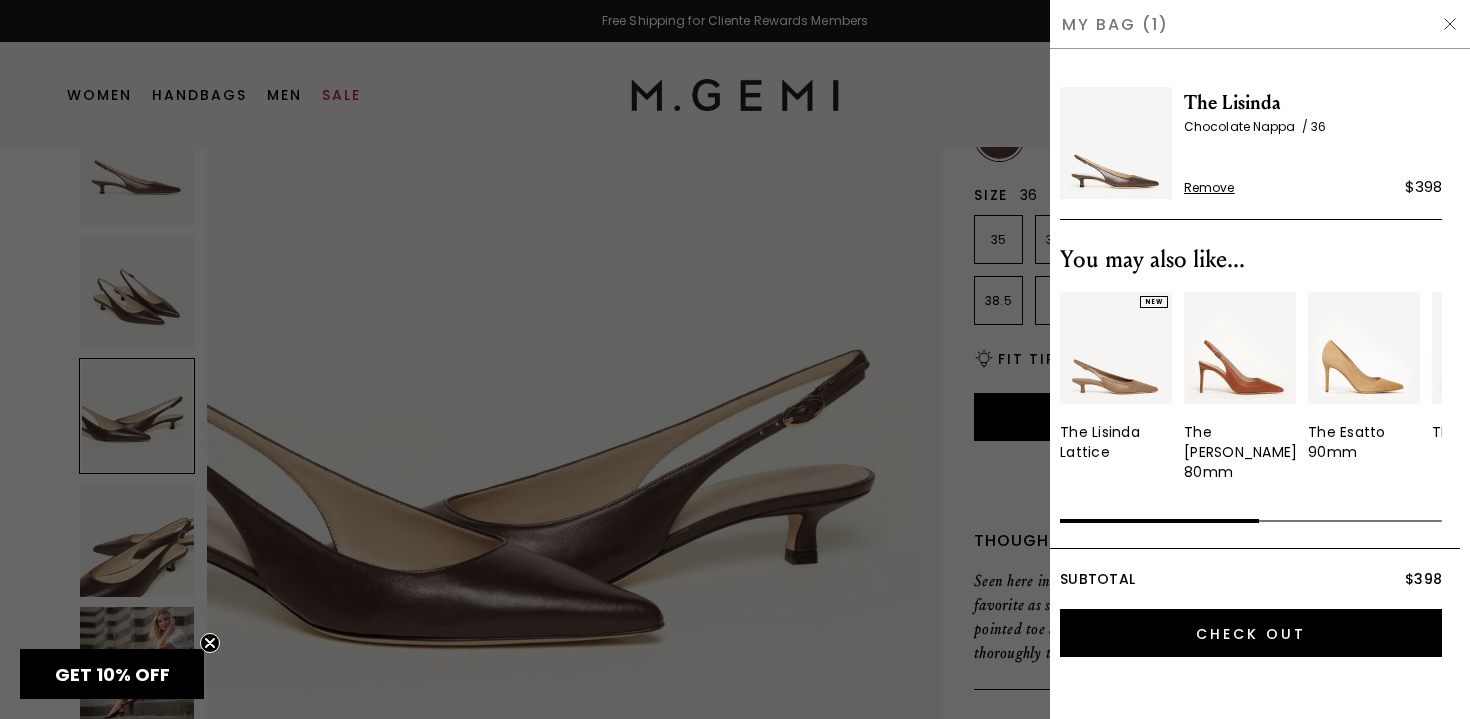 click at bounding box center (1450, 24) 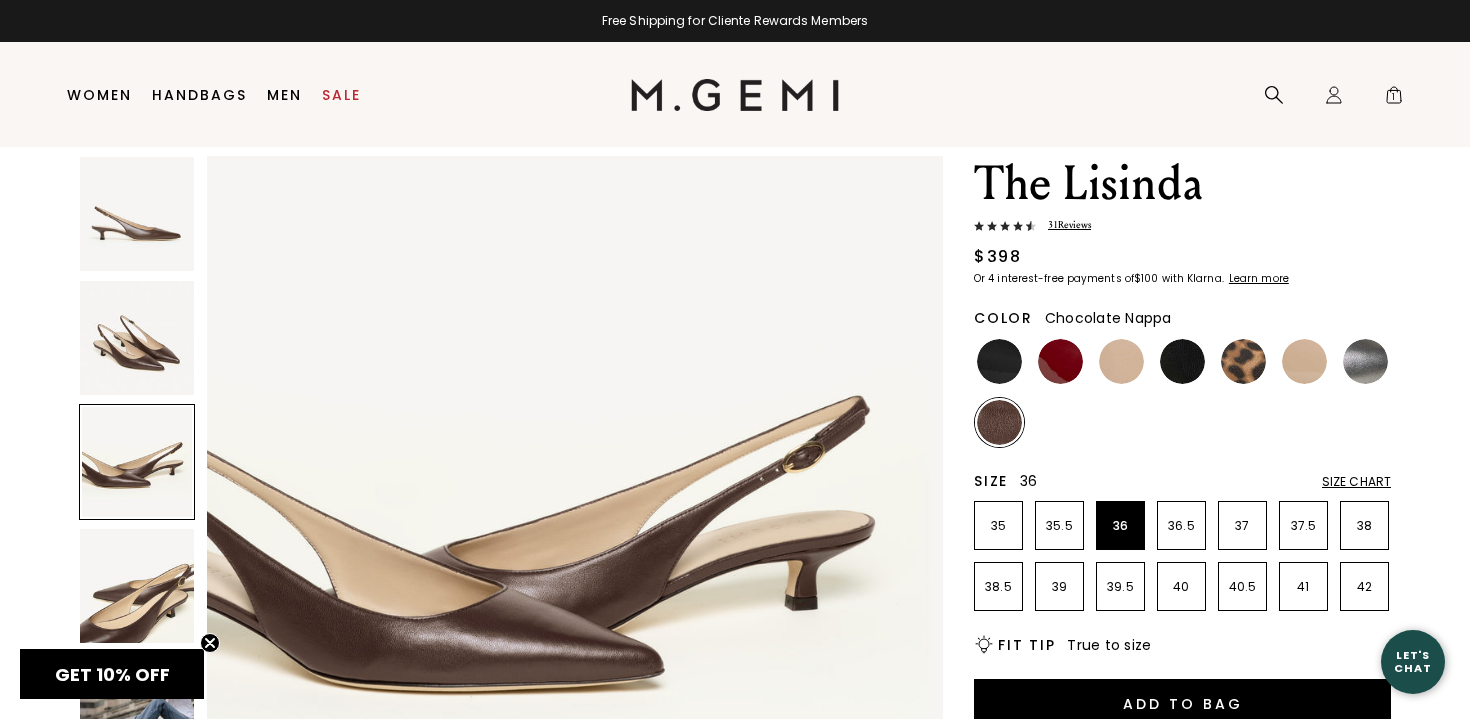 scroll, scrollTop: 0, scrollLeft: 0, axis: both 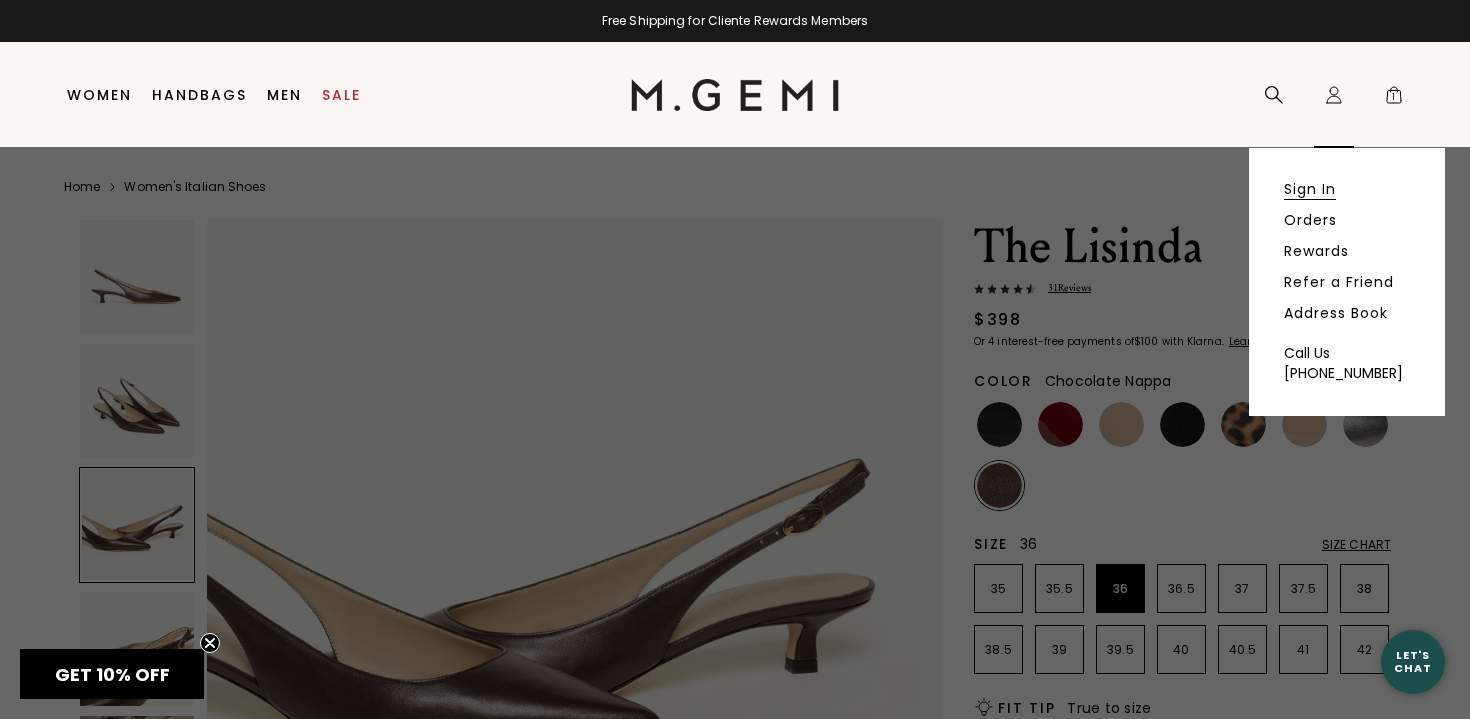 click on "Sign In" at bounding box center (1310, 189) 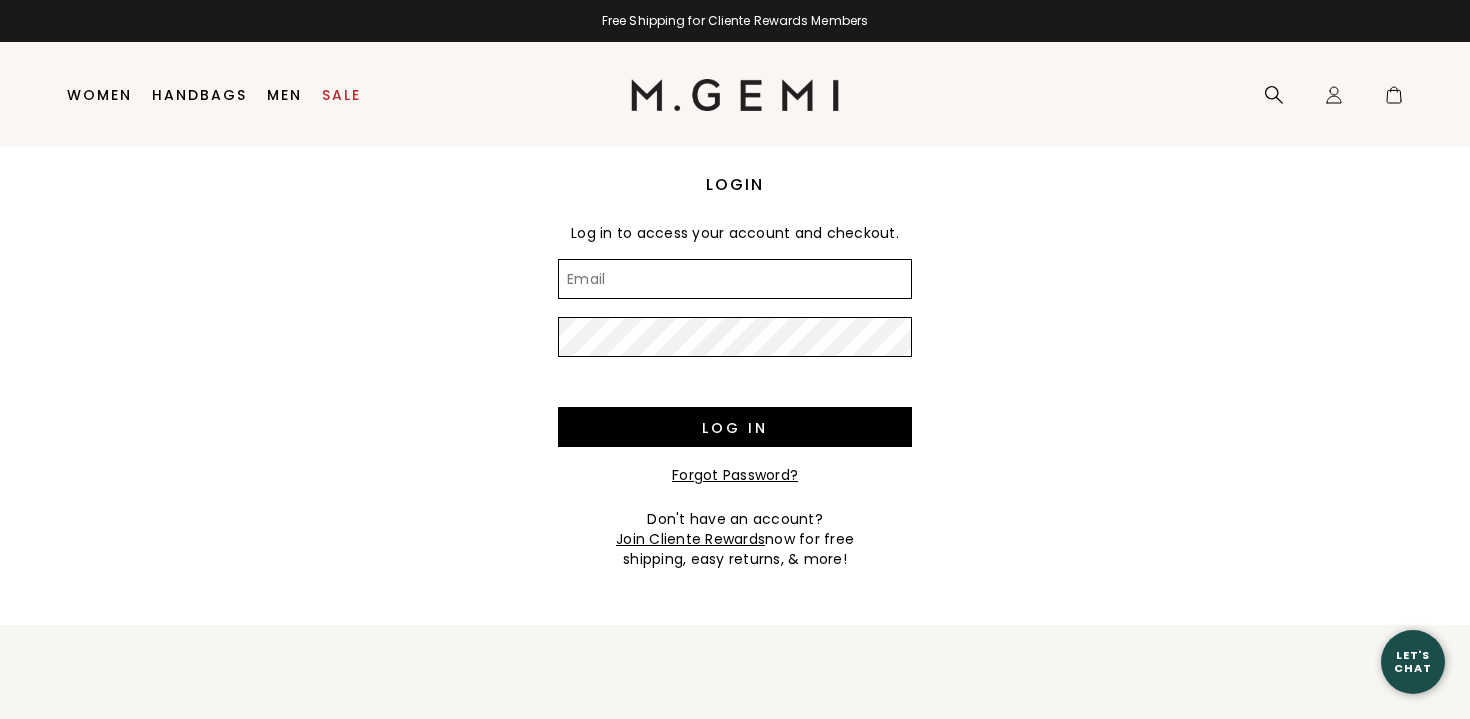 scroll, scrollTop: 0, scrollLeft: 0, axis: both 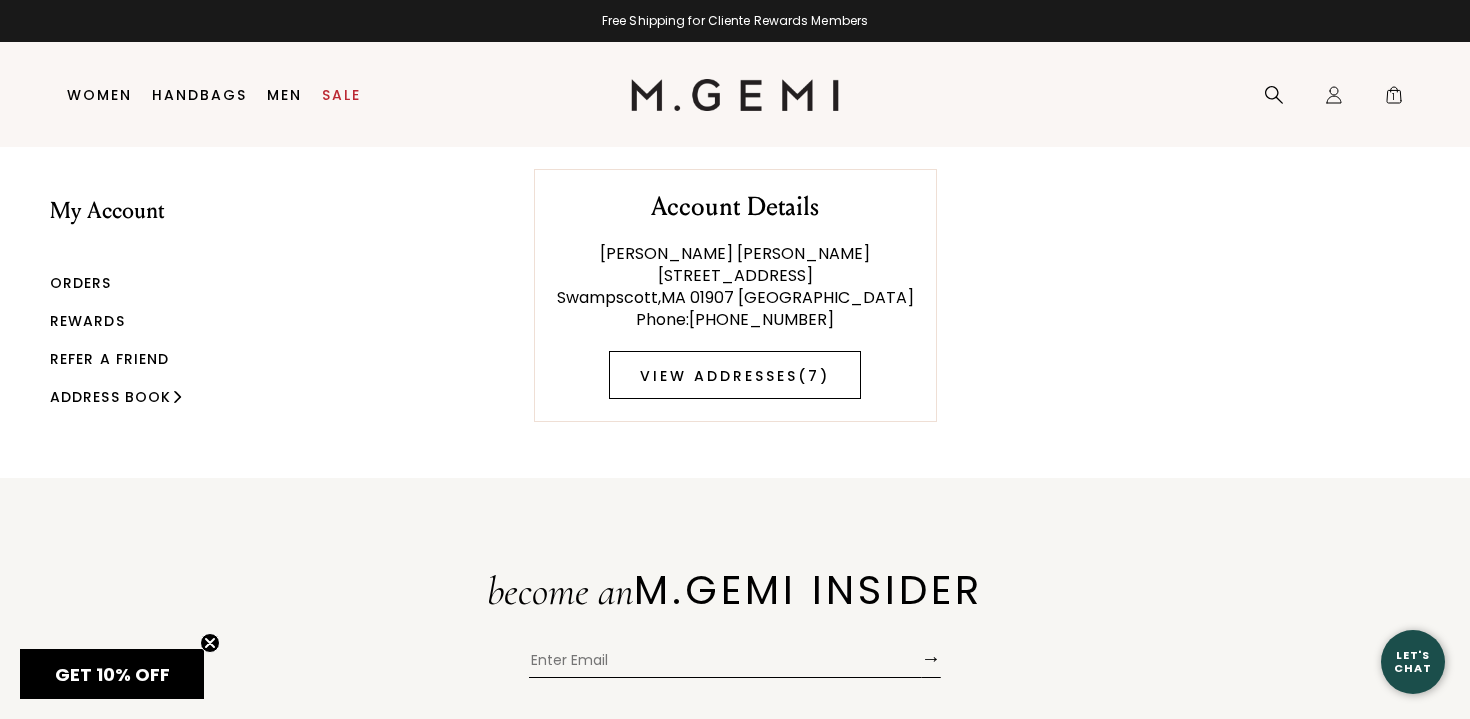 click on "View Addresses  ( 7 )" at bounding box center (735, 375) 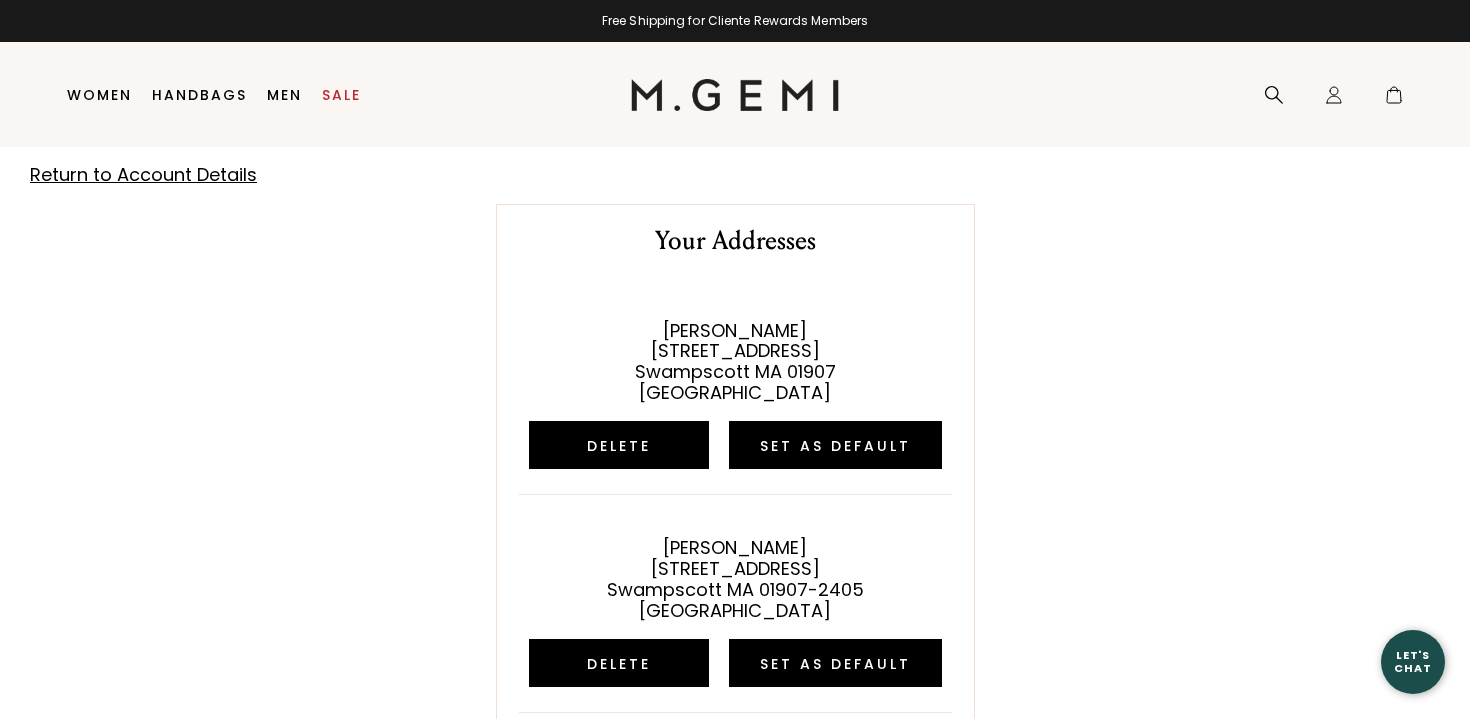 scroll, scrollTop: 0, scrollLeft: 0, axis: both 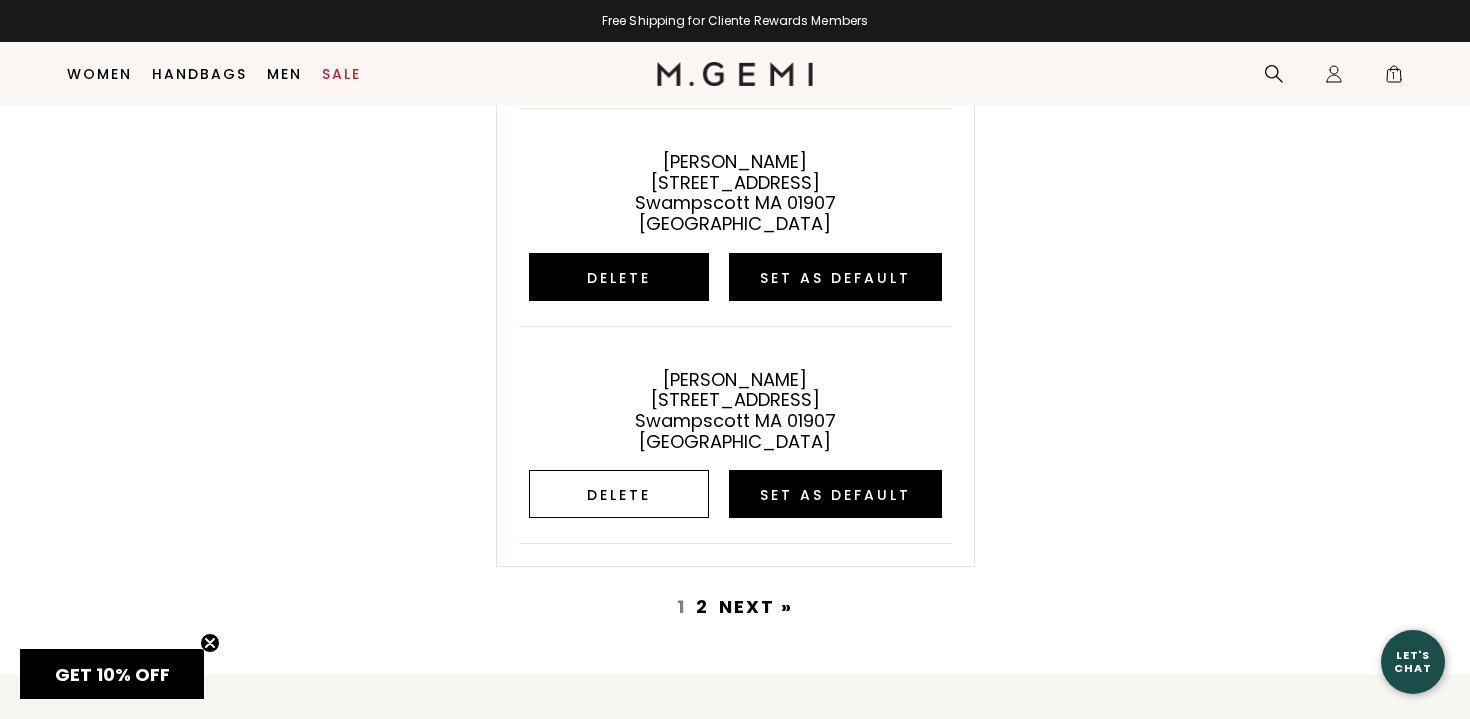 click on "Delete" at bounding box center [619, 494] 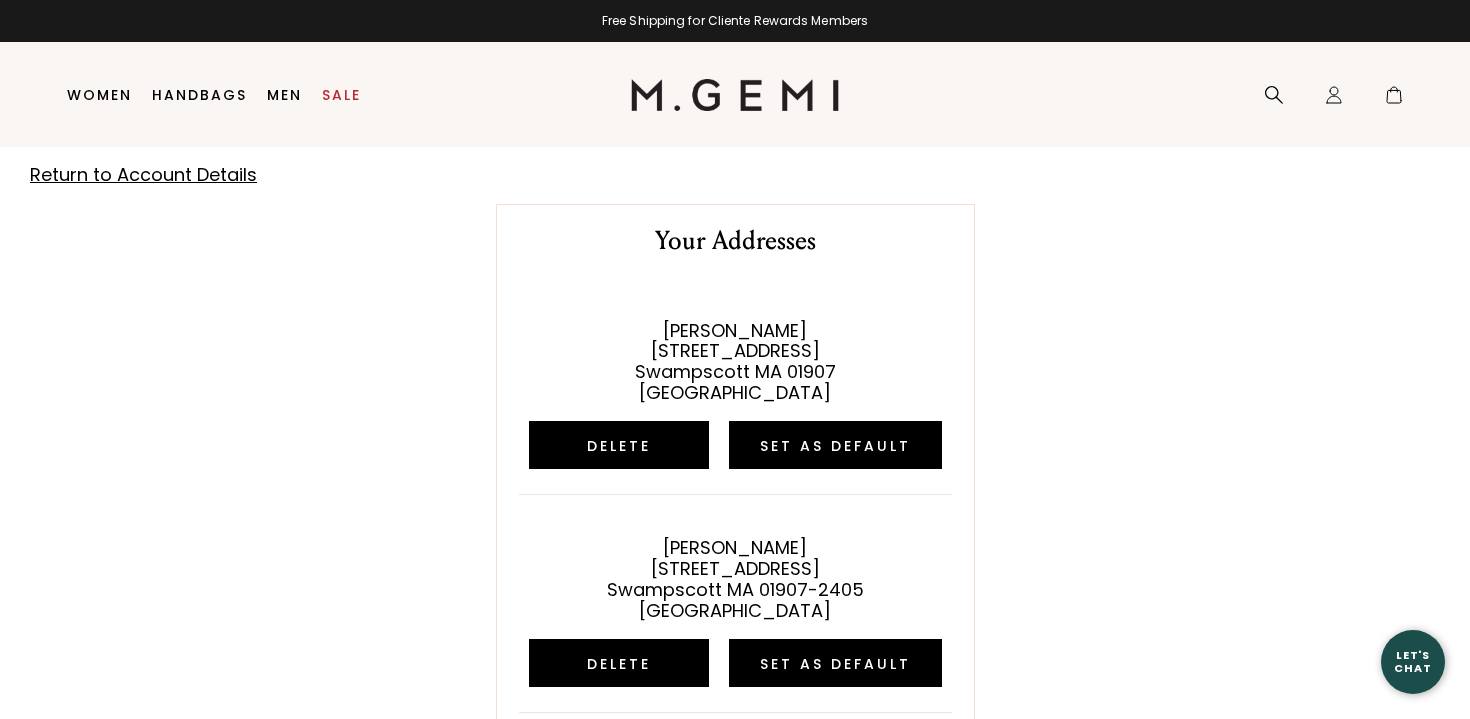 scroll, scrollTop: 0, scrollLeft: 0, axis: both 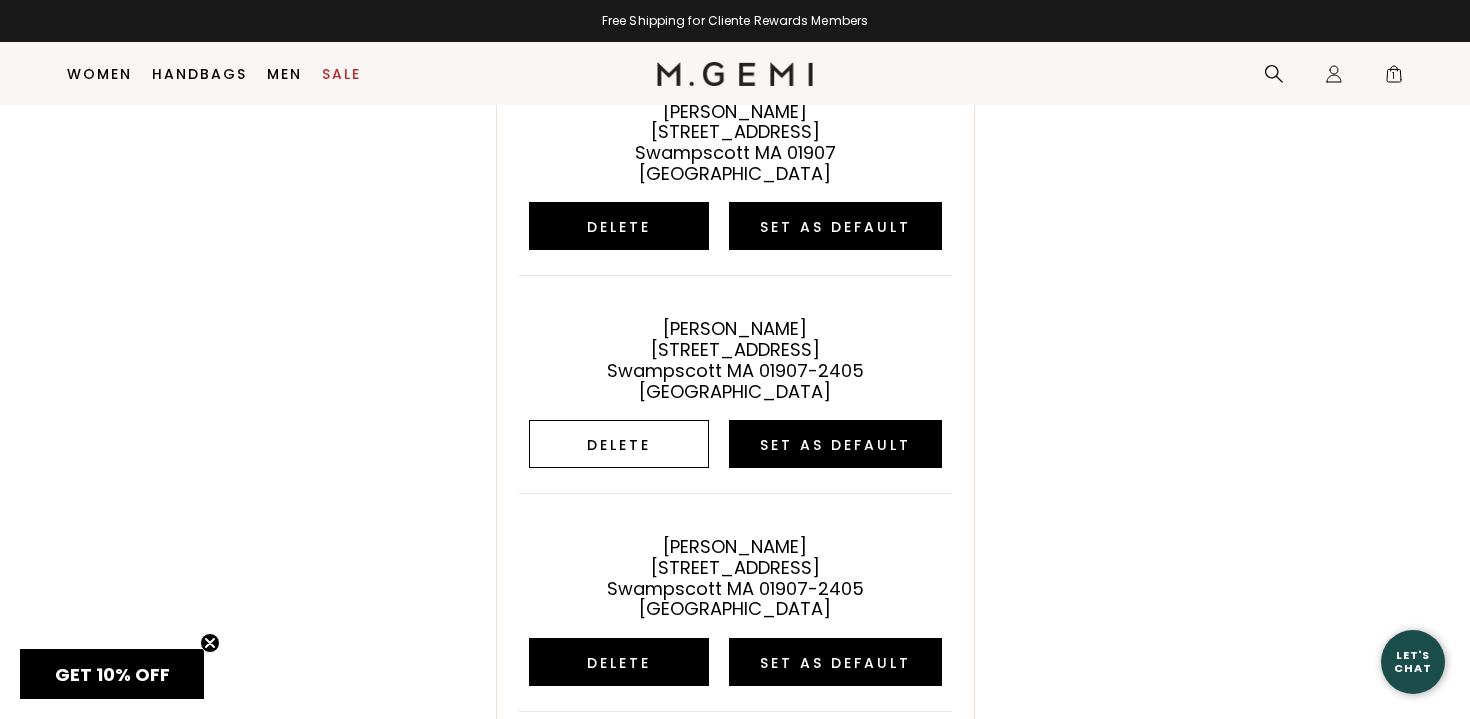 click on "Delete" at bounding box center [619, 444] 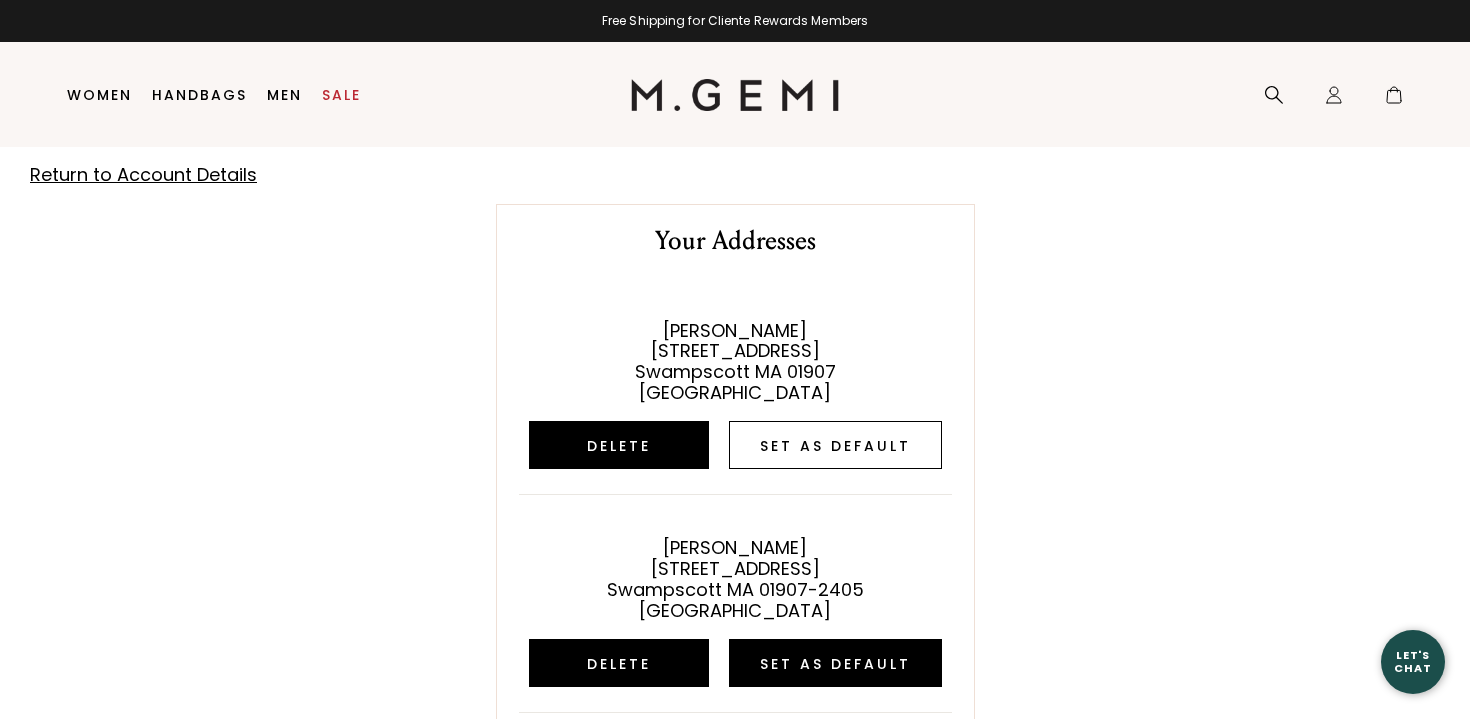 scroll, scrollTop: 0, scrollLeft: 0, axis: both 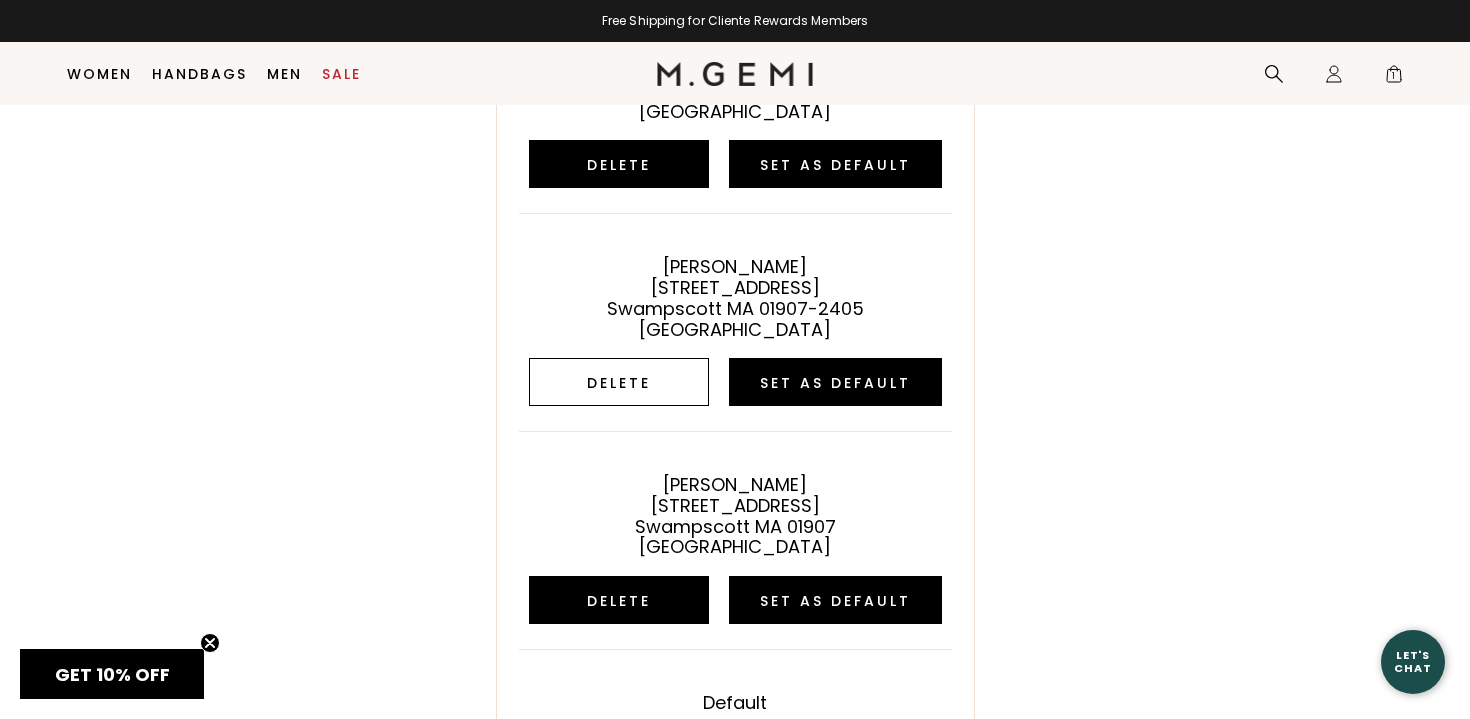 click on "Delete" at bounding box center [619, 382] 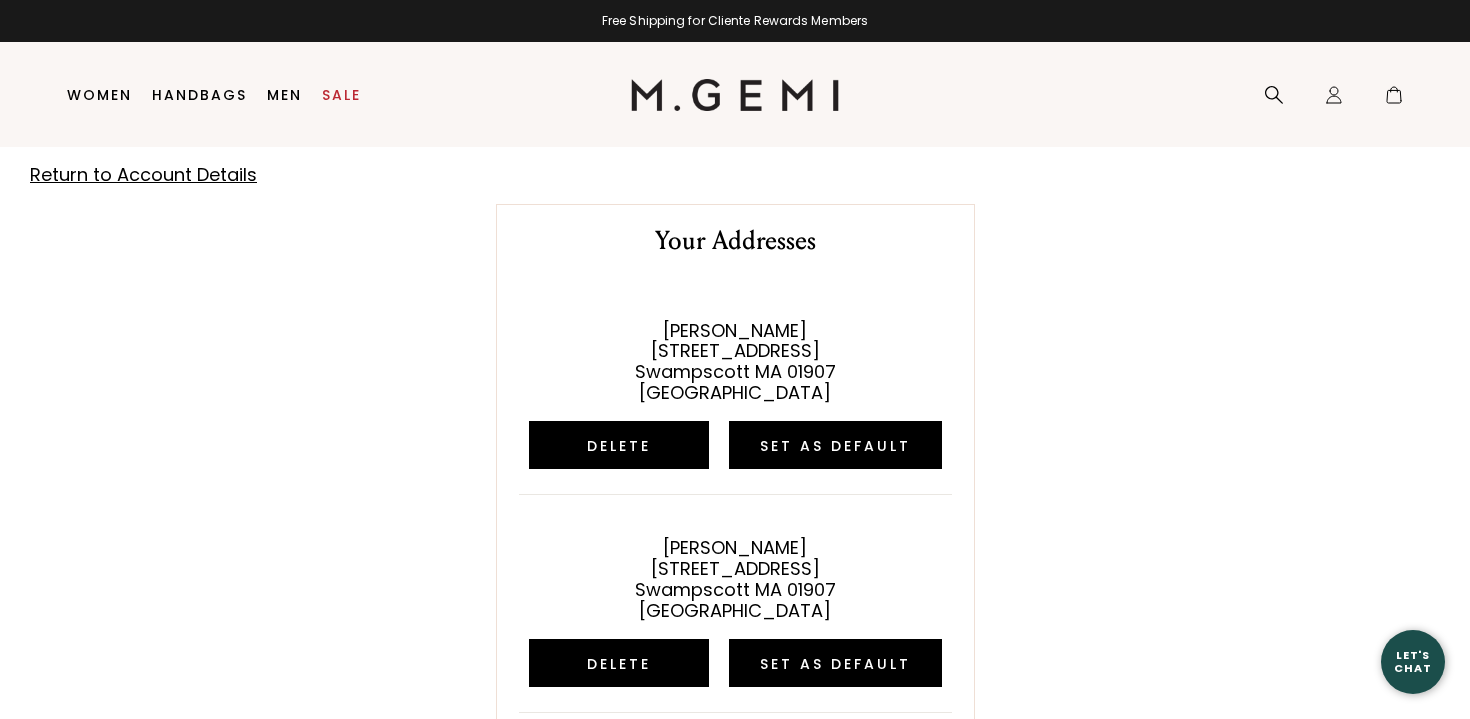 scroll, scrollTop: 0, scrollLeft: 0, axis: both 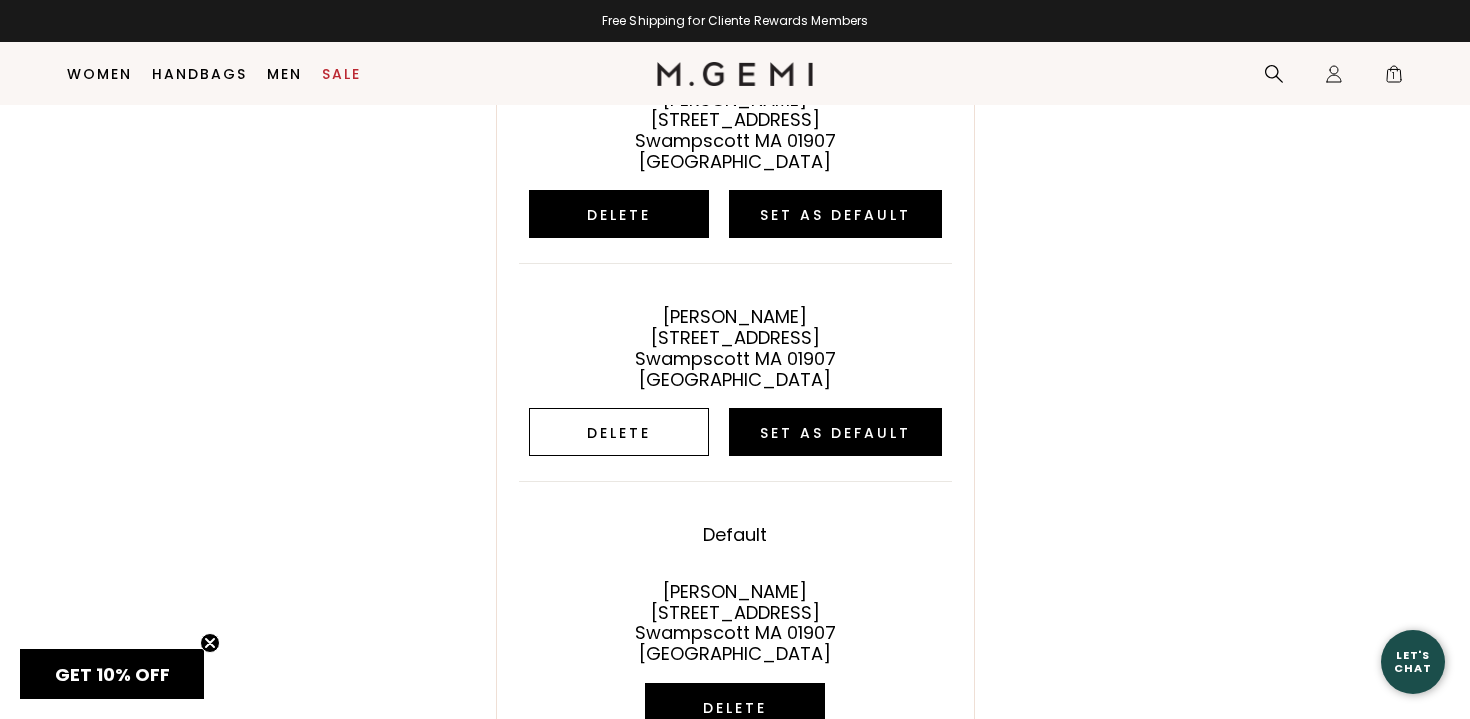 click on "Delete" at bounding box center (619, 432) 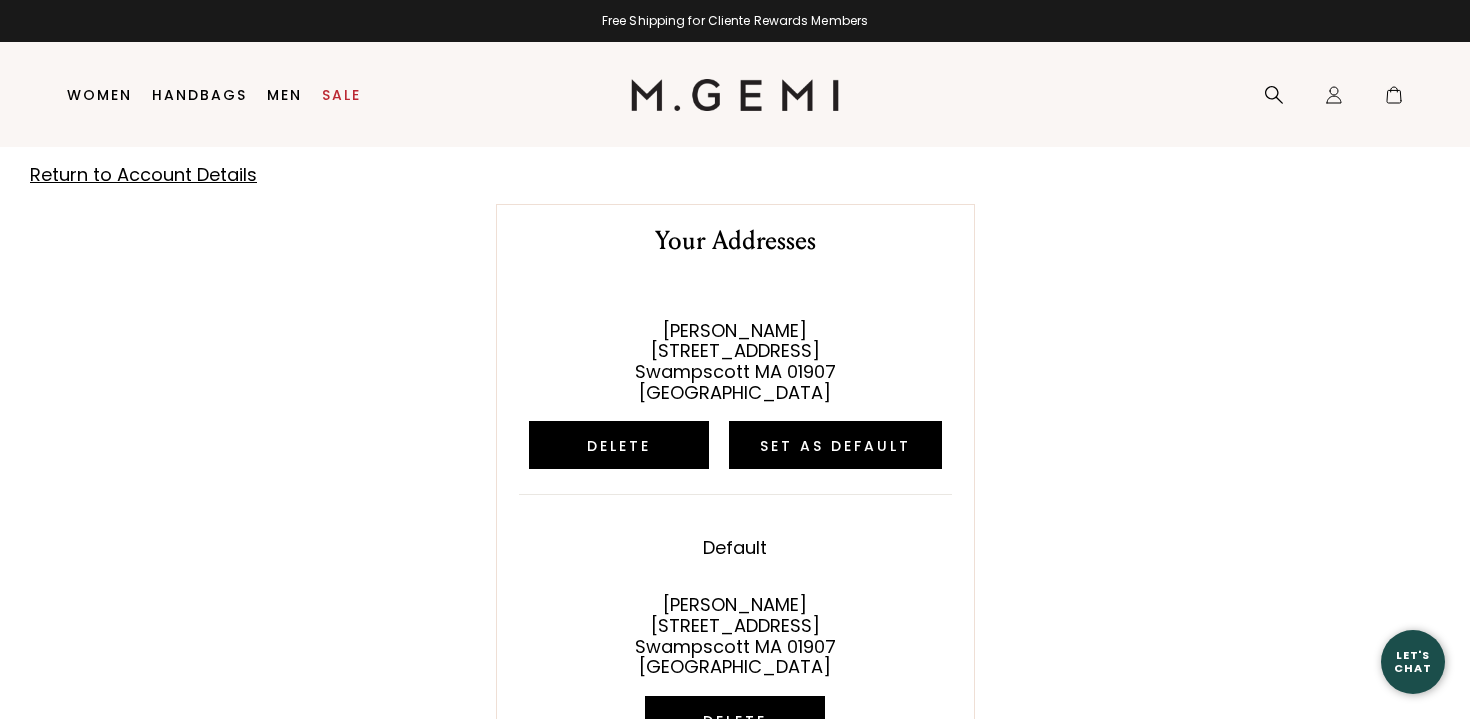scroll, scrollTop: 0, scrollLeft: 0, axis: both 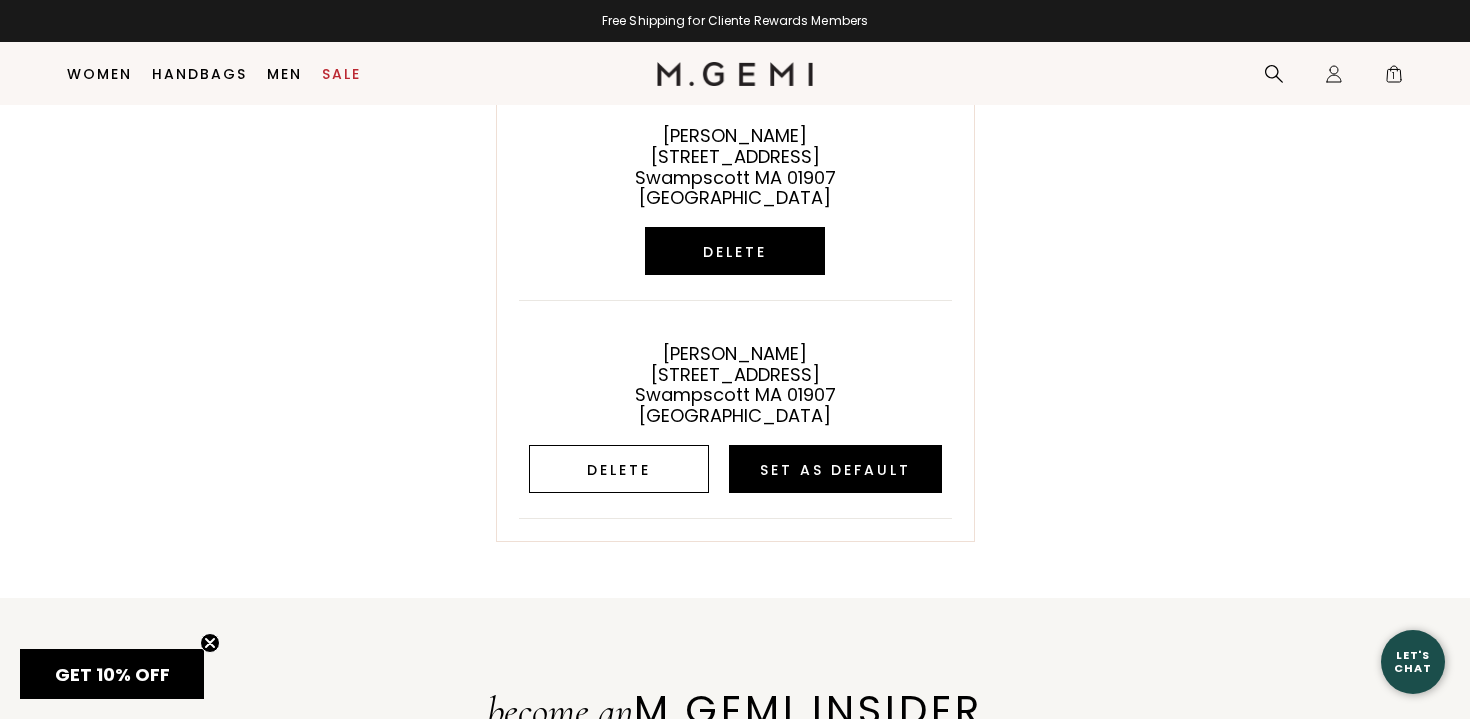 click on "Delete" at bounding box center (619, 469) 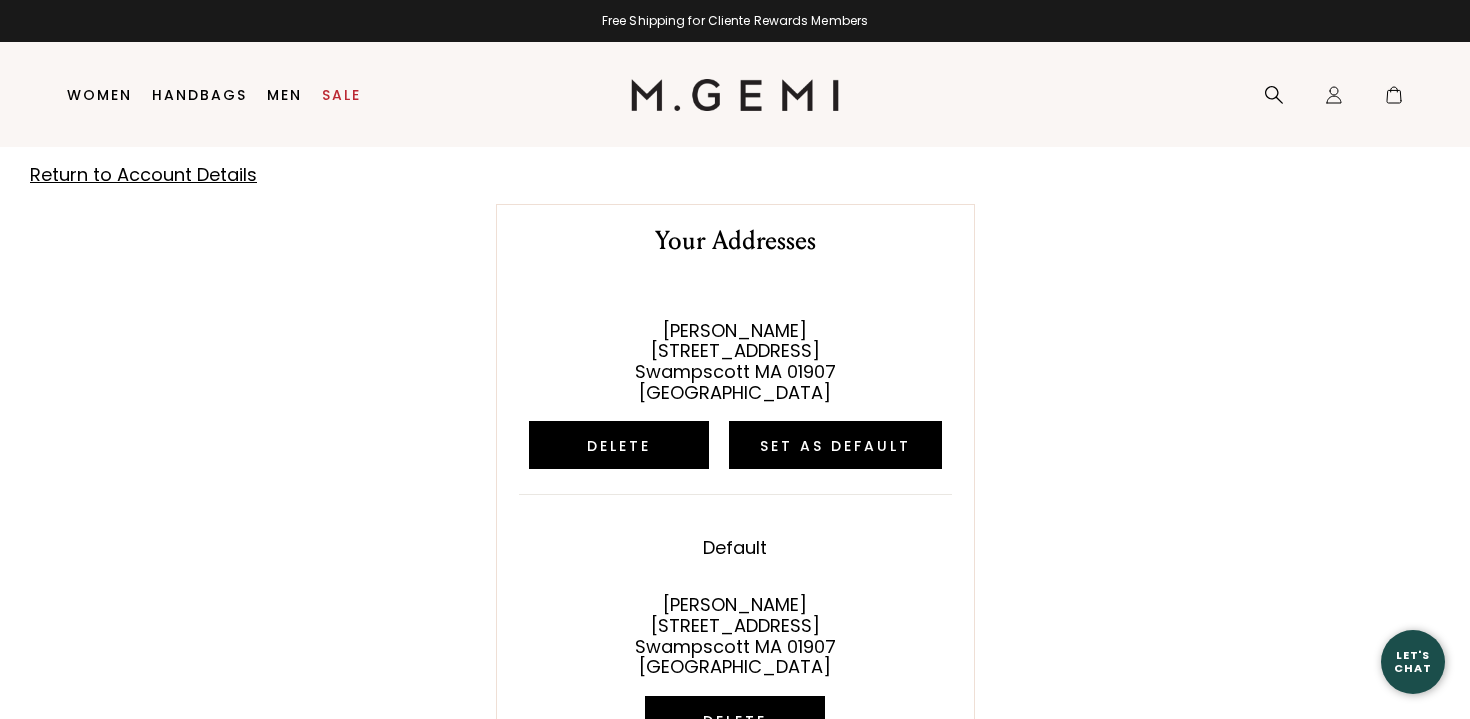 scroll, scrollTop: 0, scrollLeft: 0, axis: both 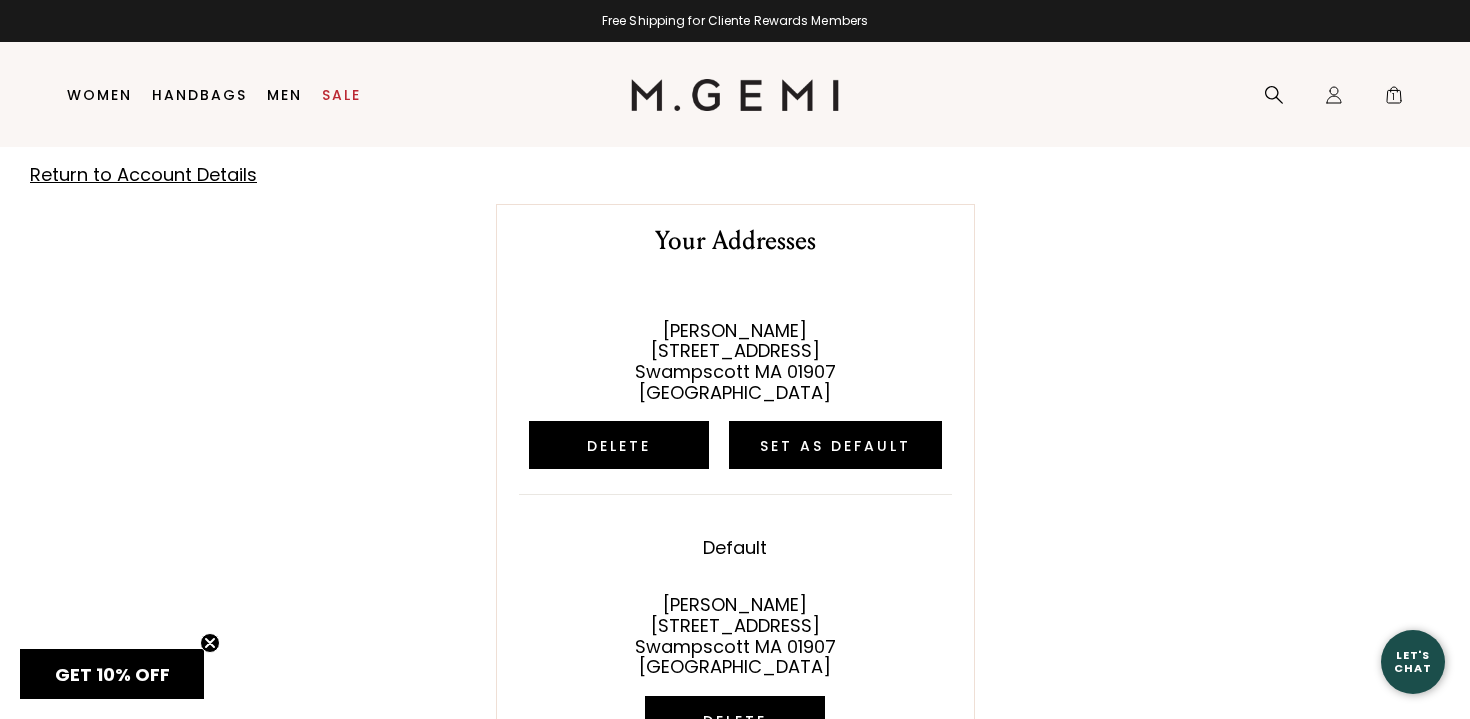click on "Return to Account Details" at bounding box center [143, 174] 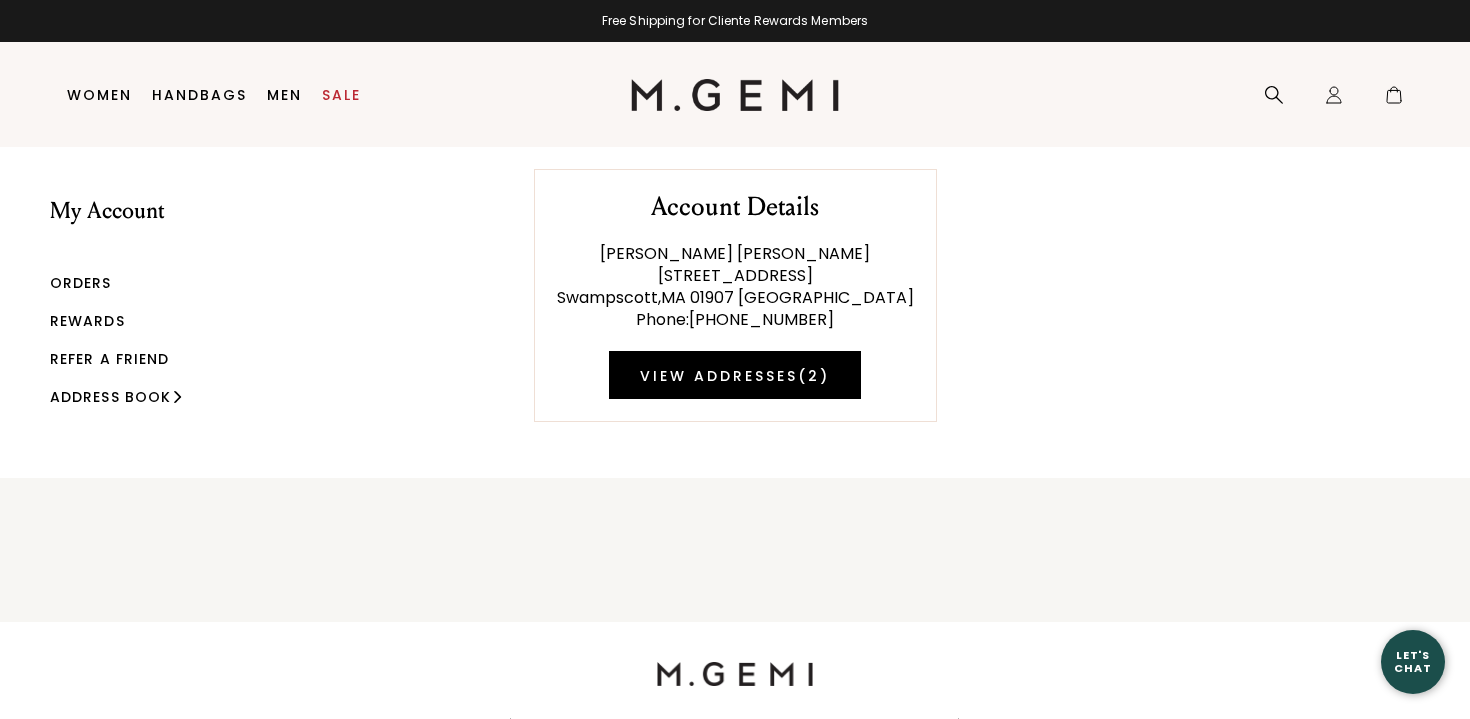 scroll, scrollTop: 0, scrollLeft: 0, axis: both 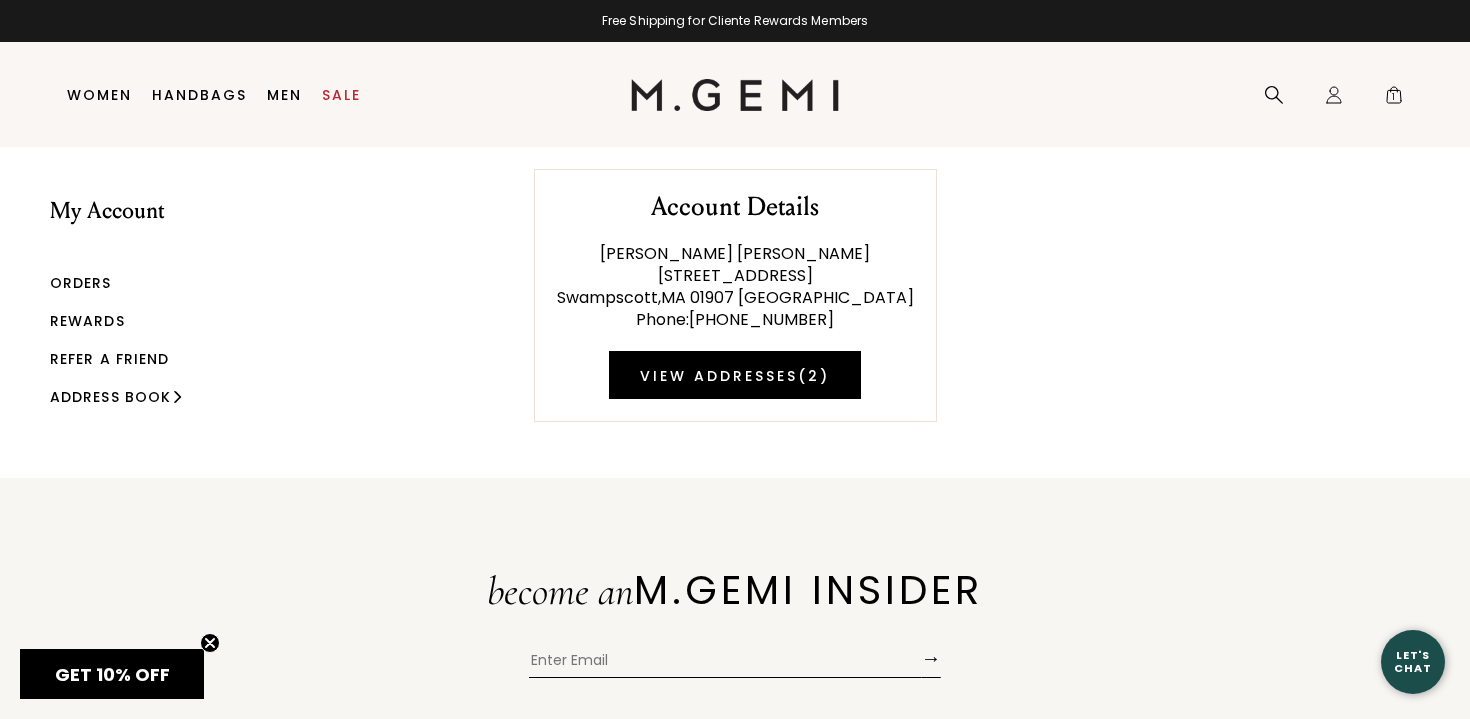 click on "Rewards" at bounding box center (87, 321) 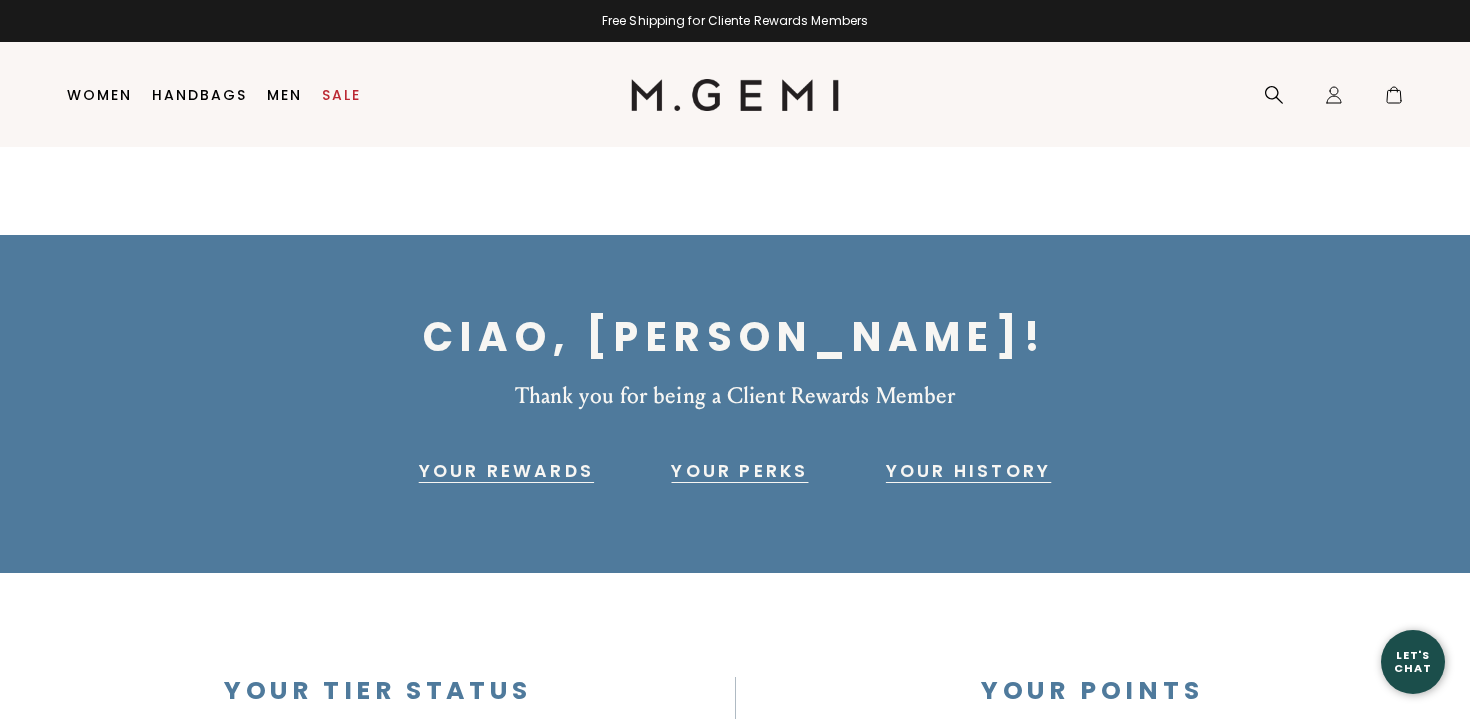 scroll, scrollTop: 0, scrollLeft: 0, axis: both 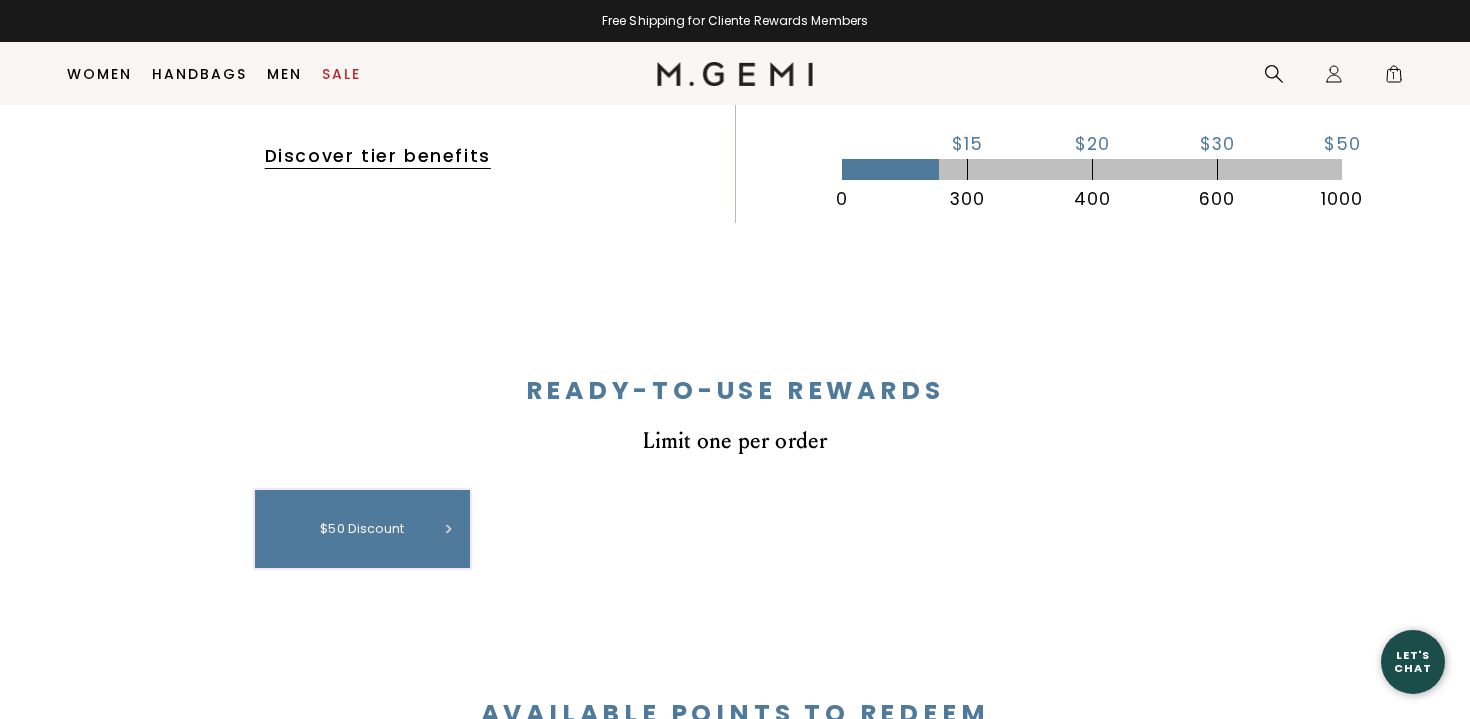 click on "$50 discount" at bounding box center (362, 529) 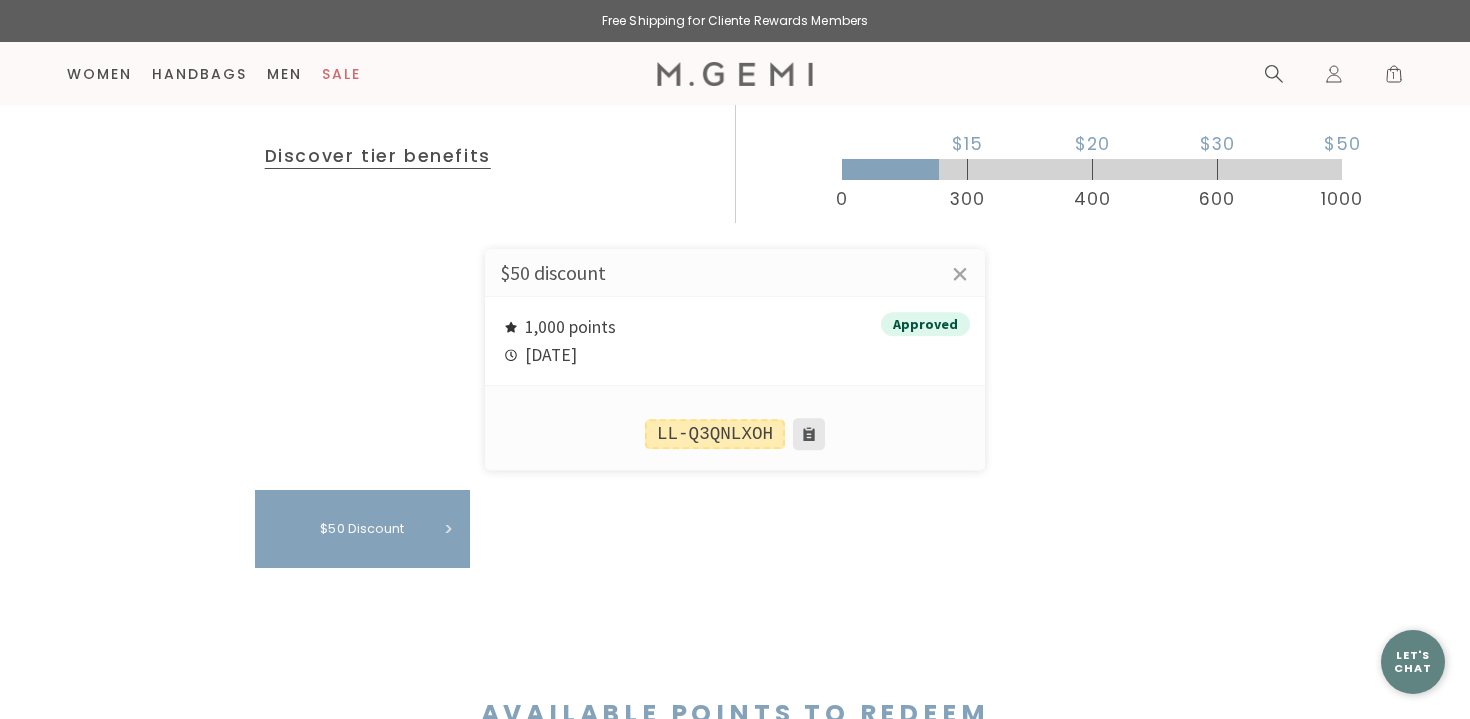 click at bounding box center (809, 434) 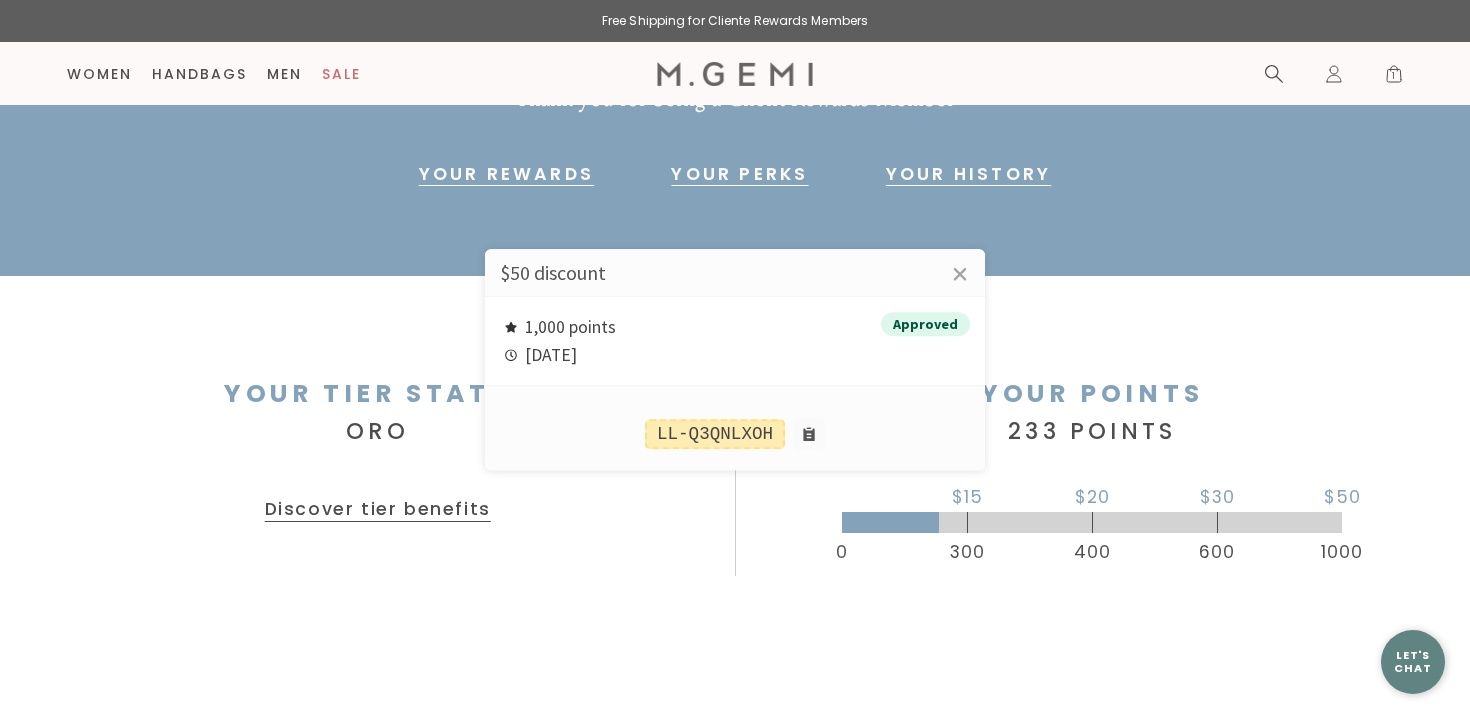 scroll, scrollTop: 0, scrollLeft: 0, axis: both 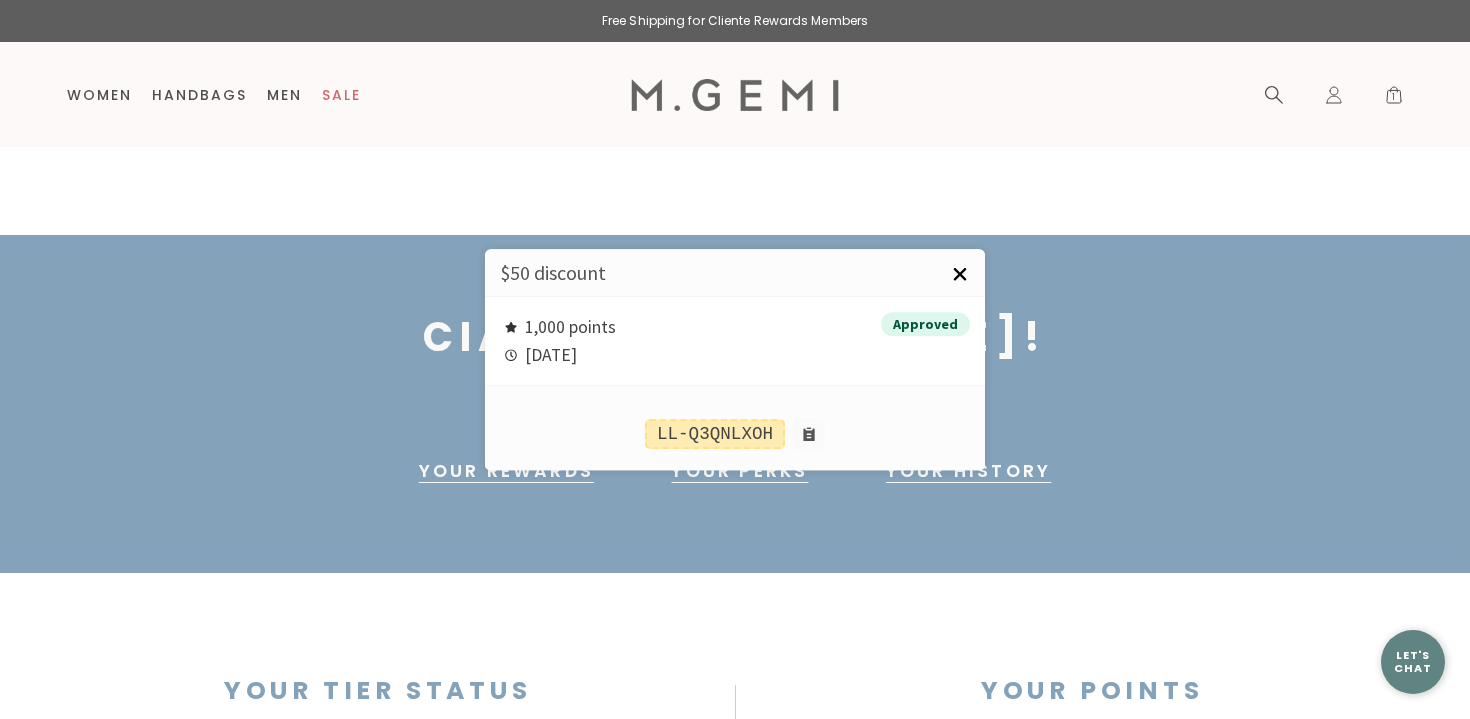 click on "×" at bounding box center (960, 274) 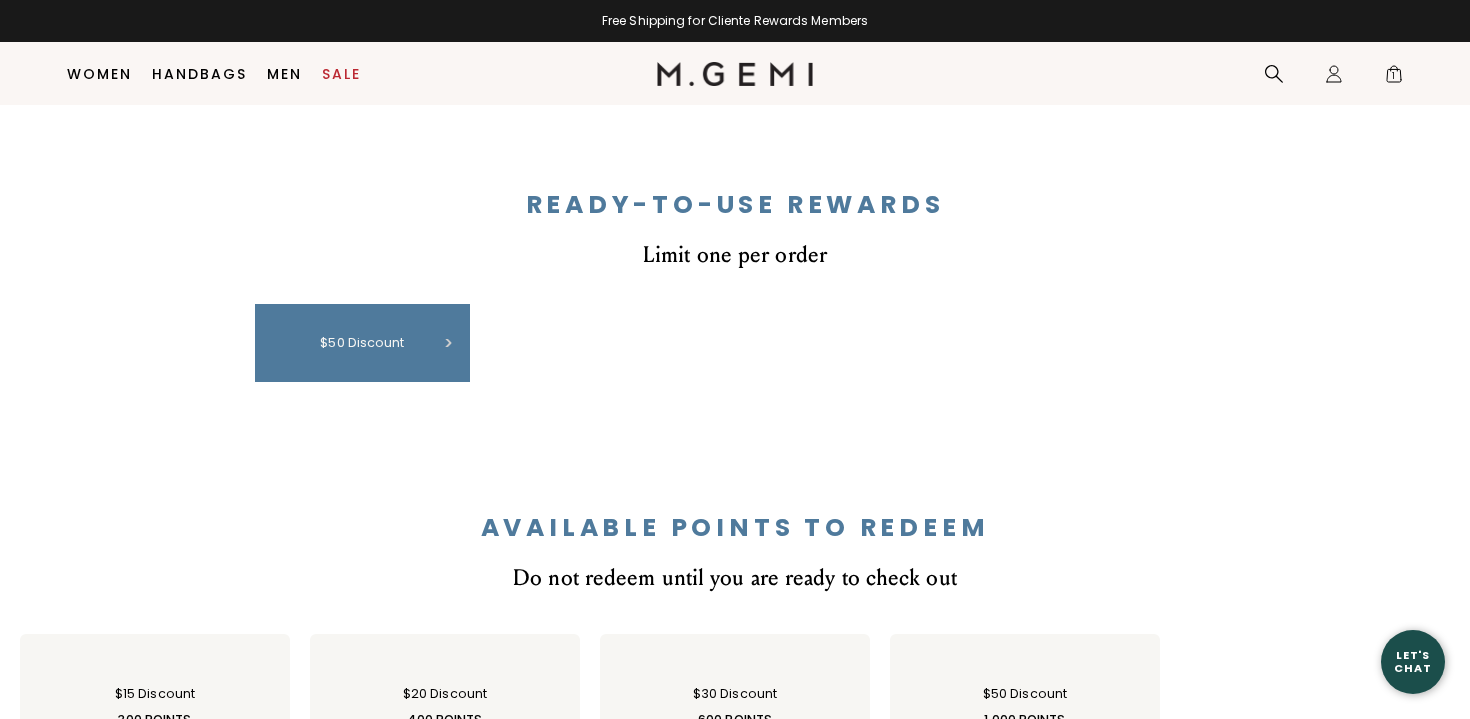scroll, scrollTop: 777, scrollLeft: 0, axis: vertical 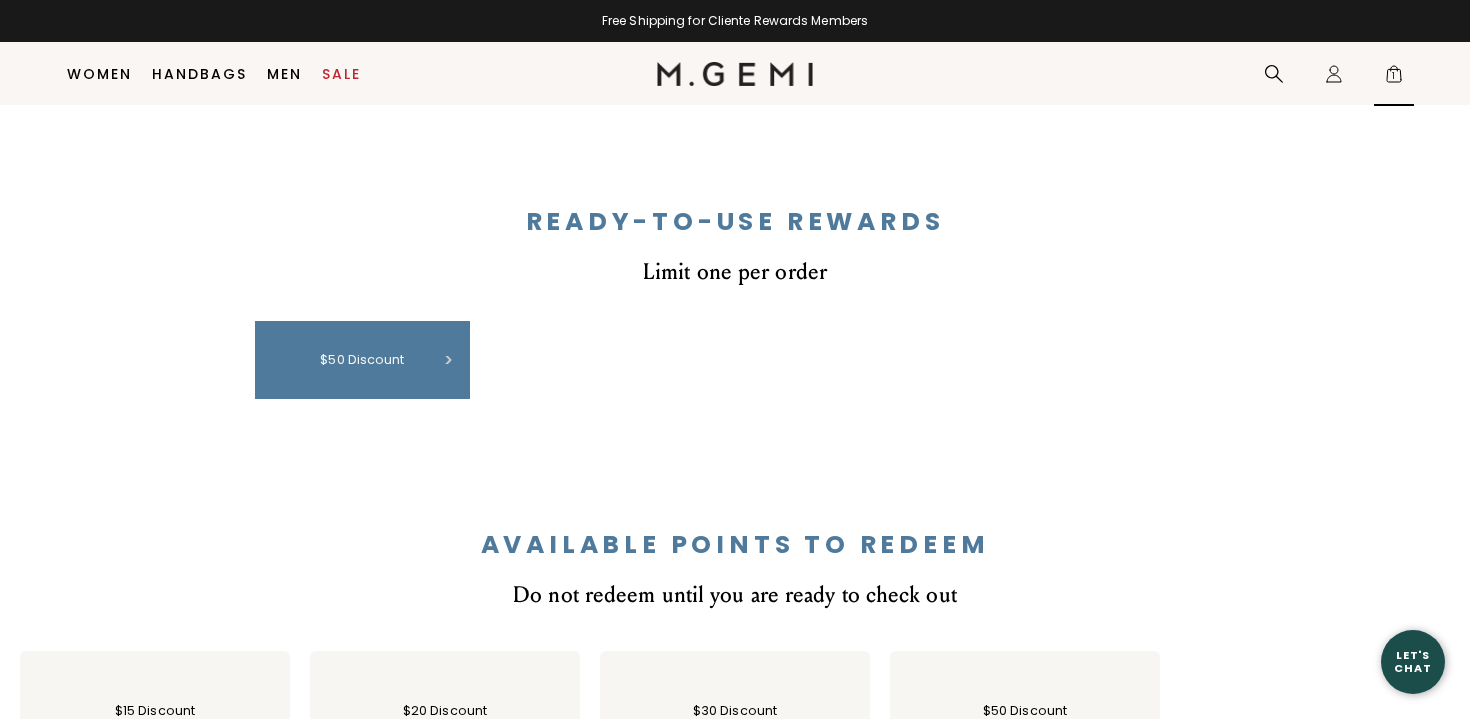 click on "1" at bounding box center [1394, 78] 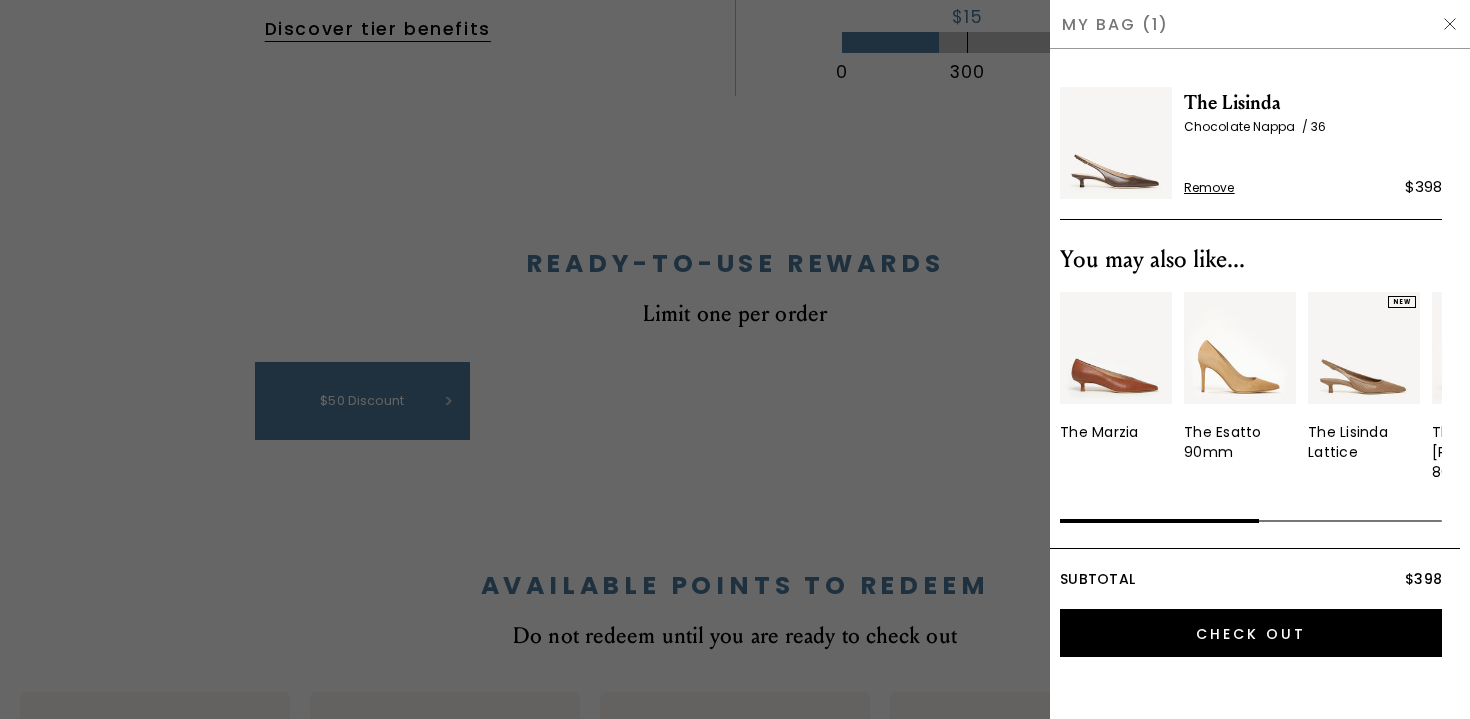scroll, scrollTop: 0, scrollLeft: 0, axis: both 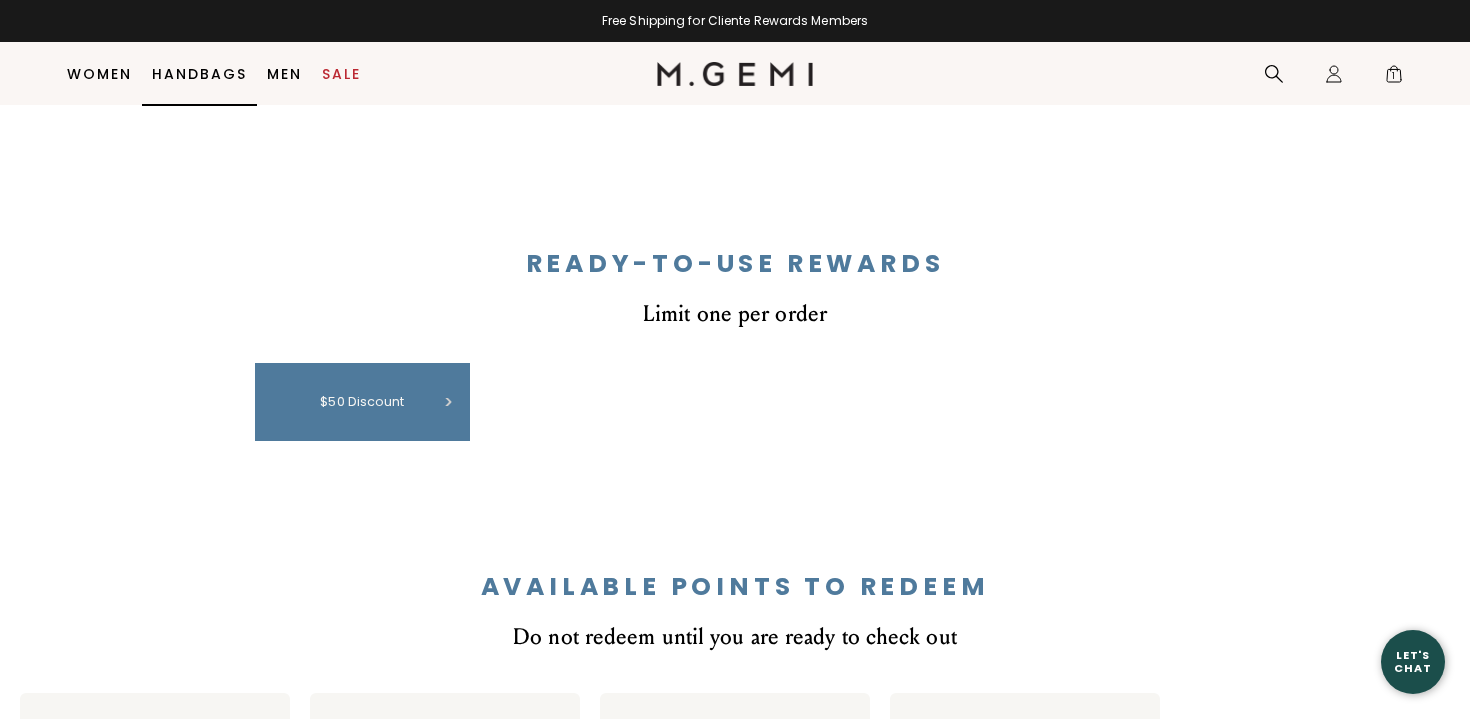 click on "Handbags" at bounding box center (199, 74) 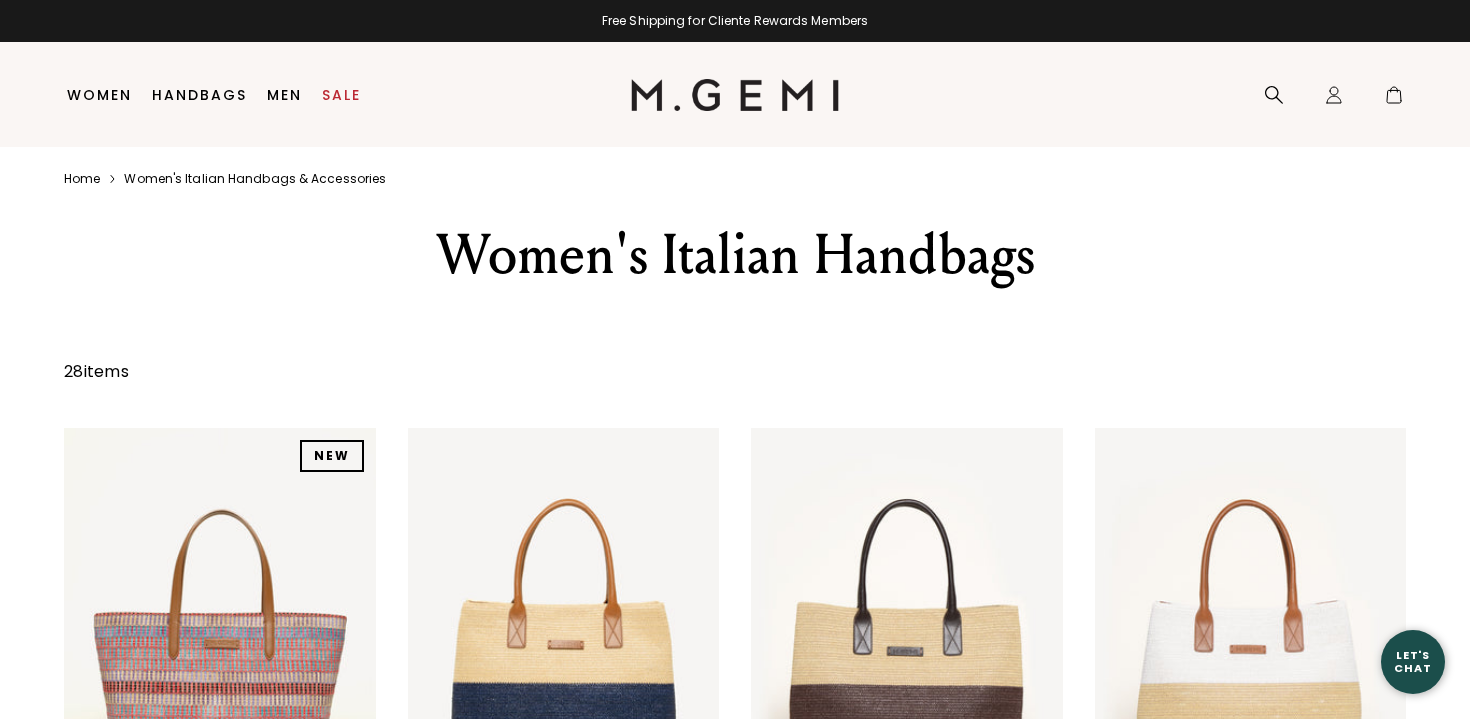 scroll, scrollTop: 0, scrollLeft: 0, axis: both 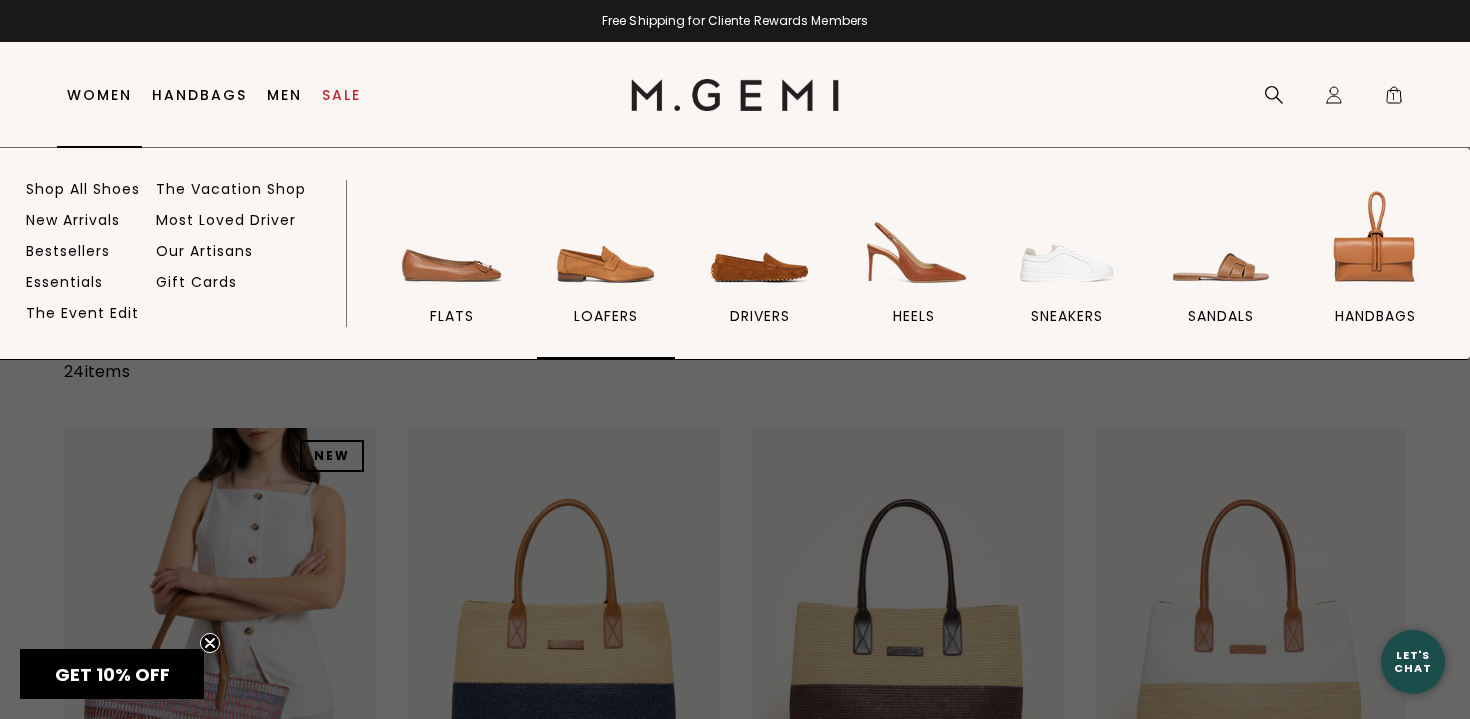 click at bounding box center (606, 241) 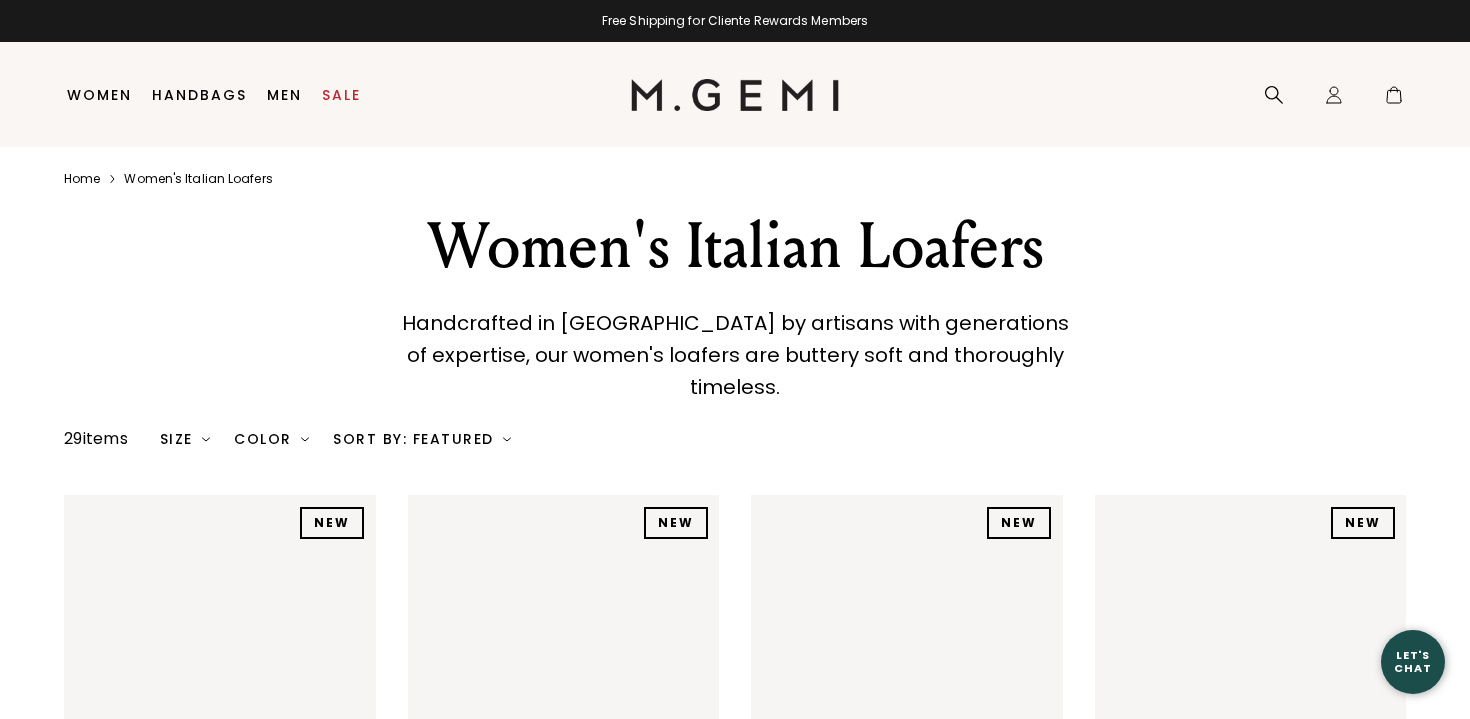 scroll, scrollTop: 0, scrollLeft: 0, axis: both 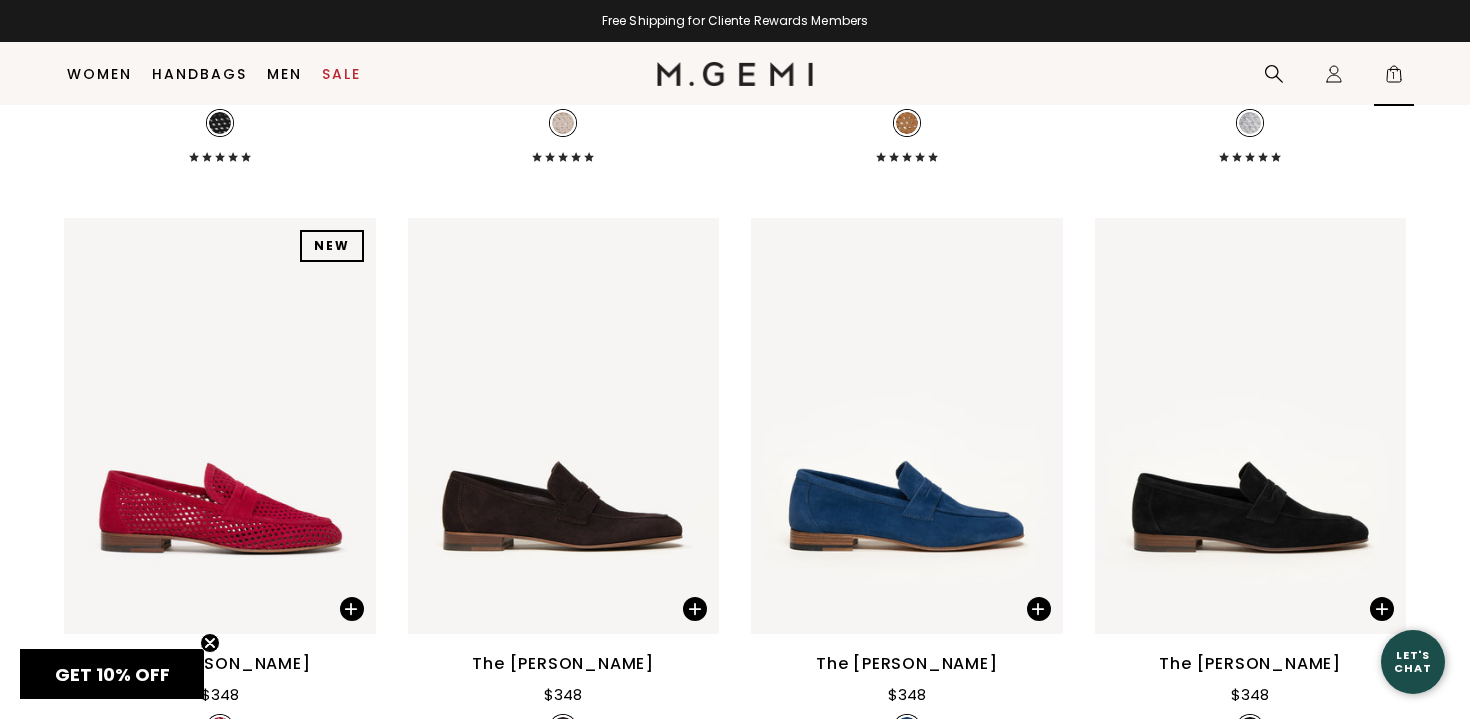 click on "1" at bounding box center [1394, 78] 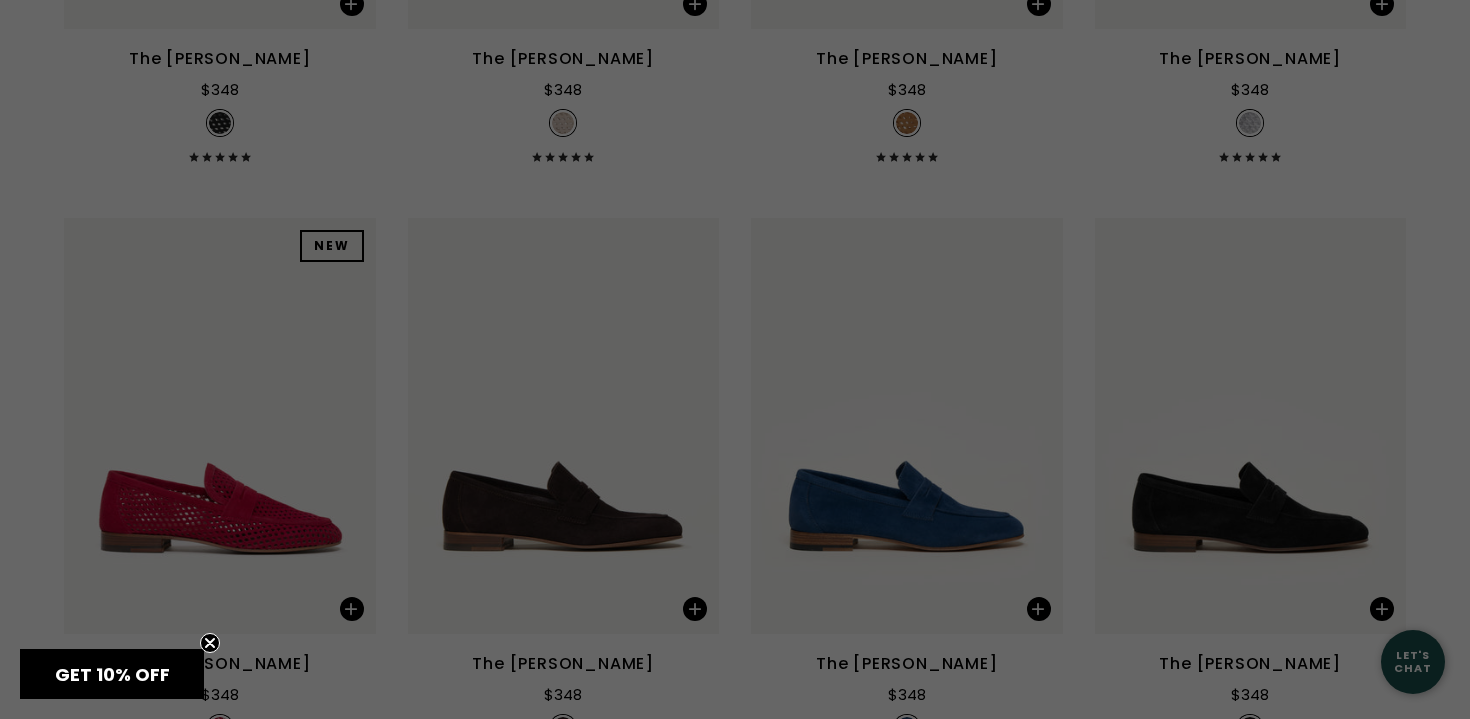 scroll, scrollTop: 0, scrollLeft: 0, axis: both 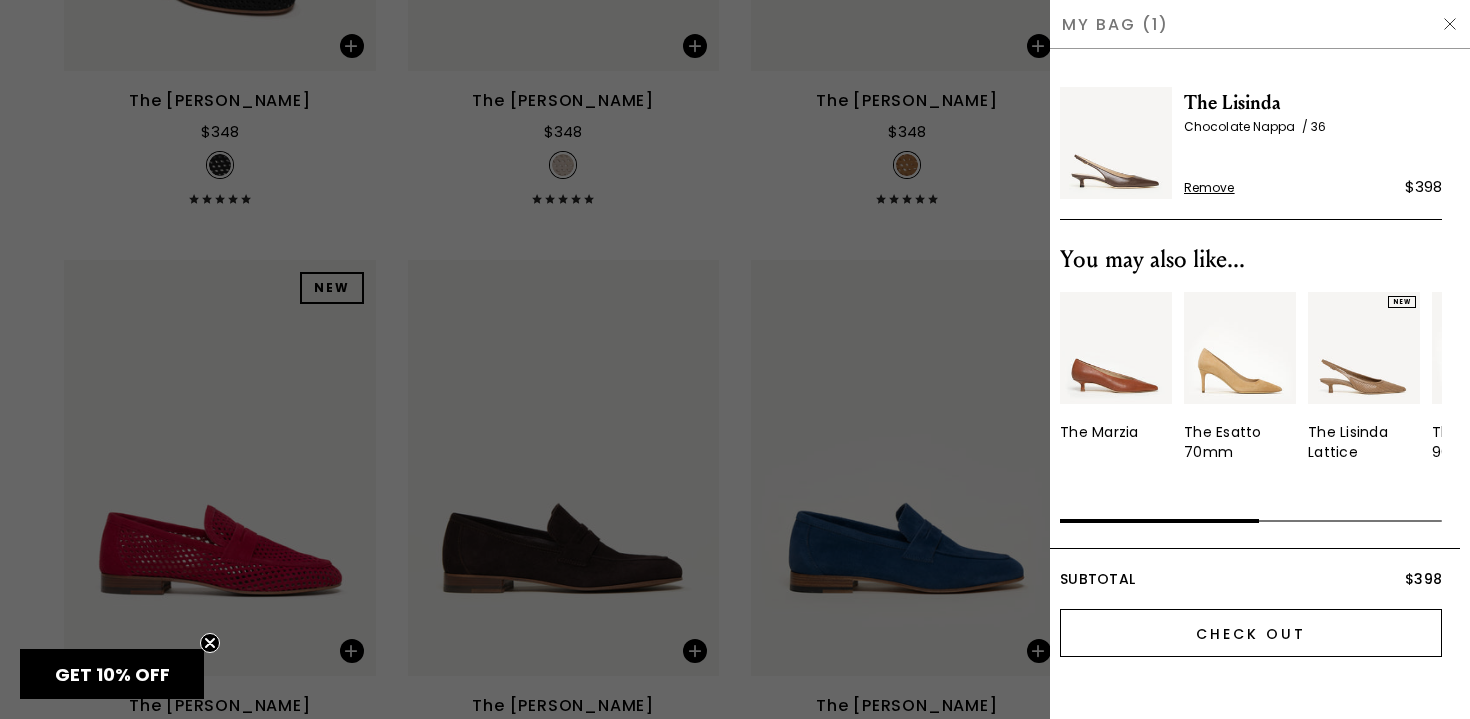 click on "Check Out" at bounding box center (1251, 633) 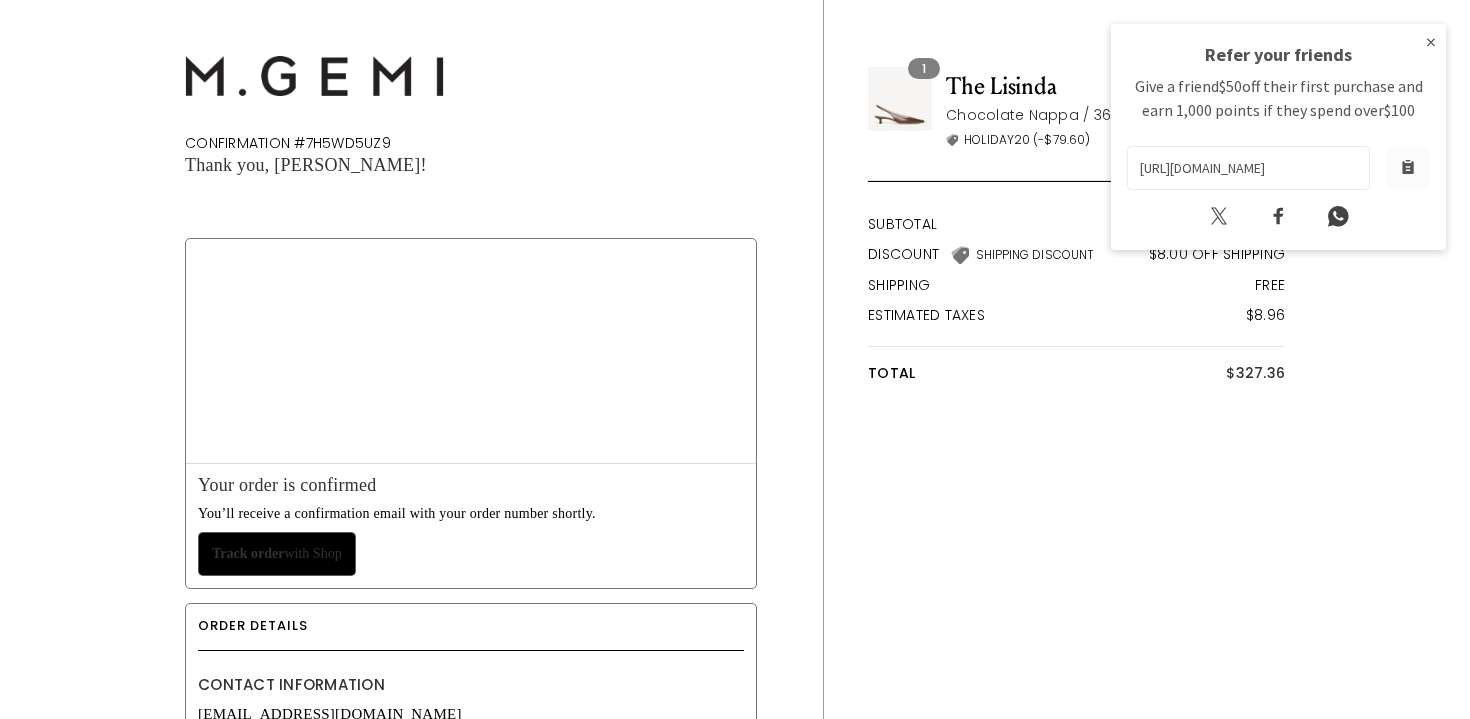 scroll, scrollTop: 0, scrollLeft: 0, axis: both 